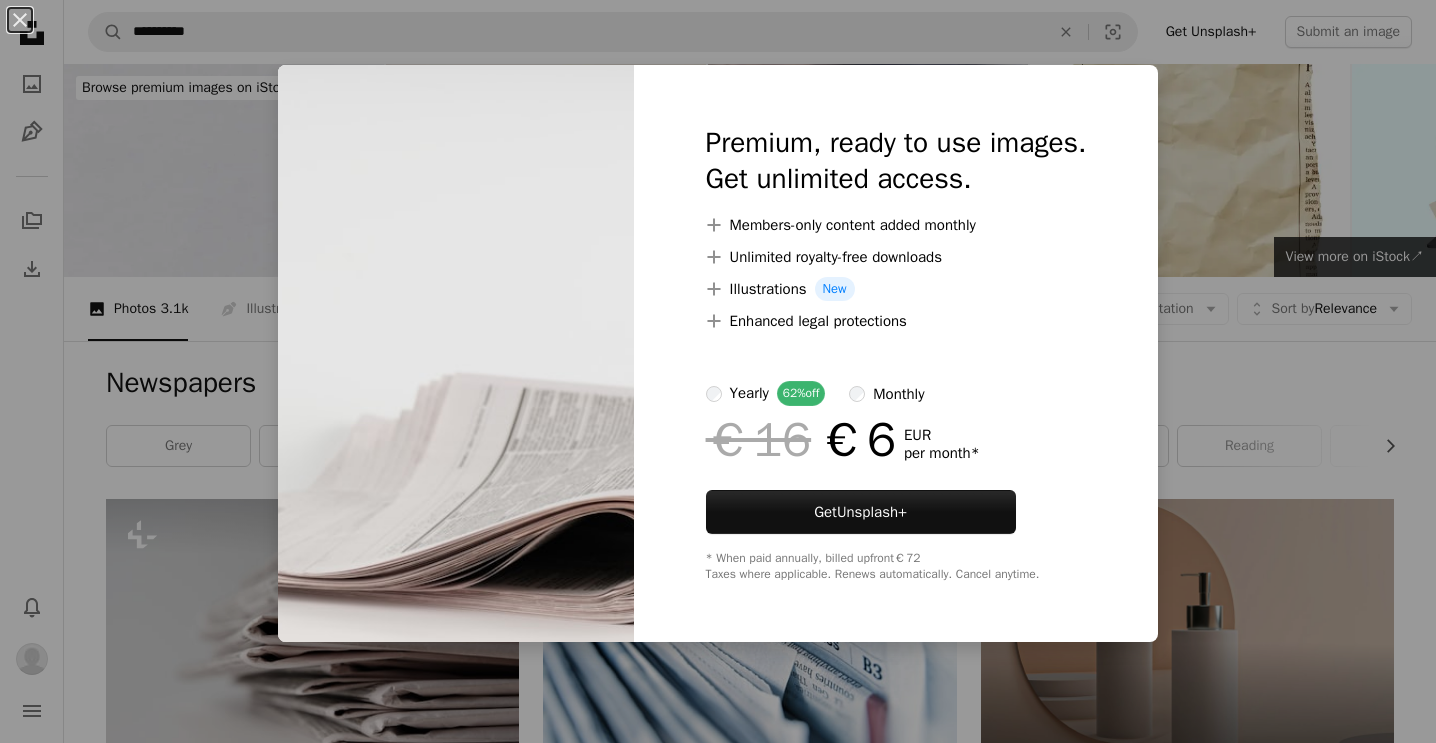 scroll, scrollTop: 1272, scrollLeft: 0, axis: vertical 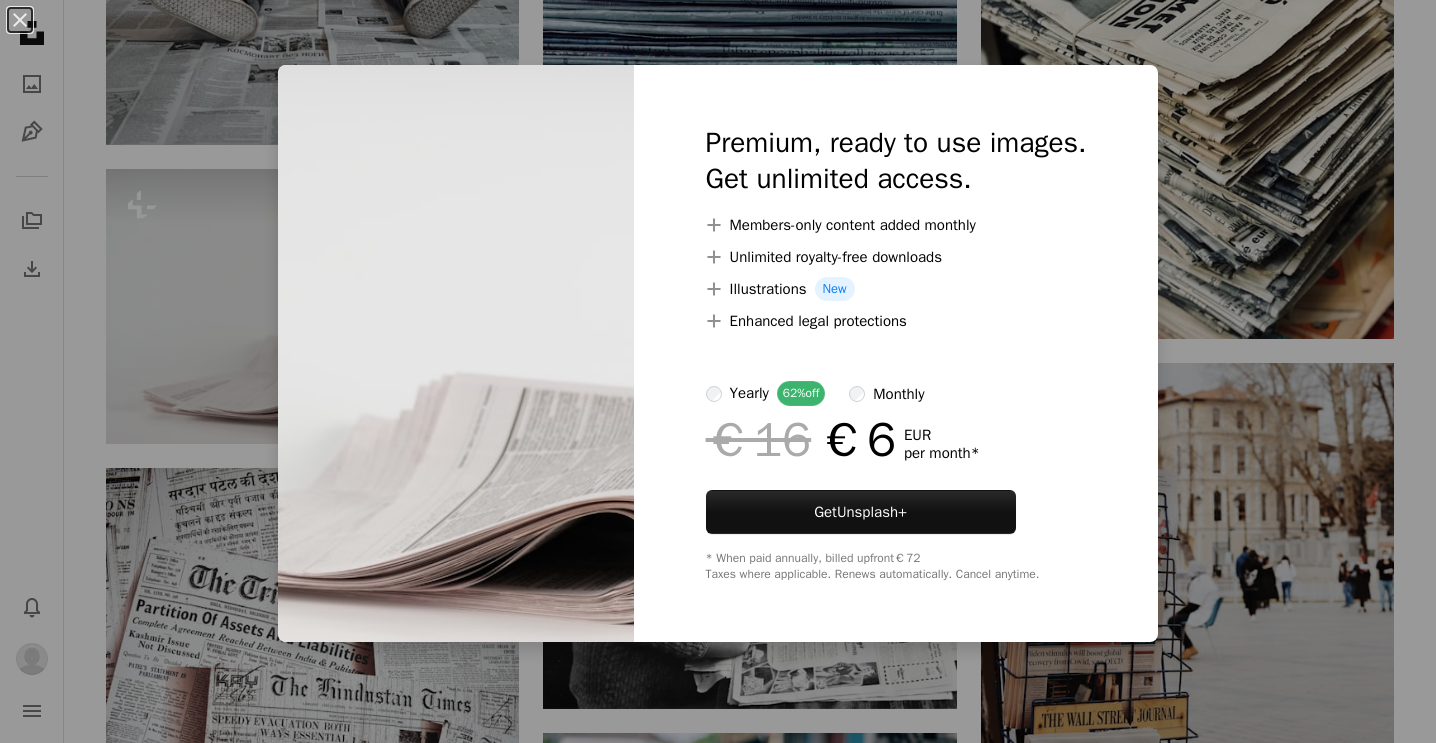 click on "An X shape Premium, ready to use images. Get unlimited access. A plus sign Members-only content added monthly A plus sign Unlimited royalty-free downloads A plus sign Illustrations  New A plus sign Enhanced legal protections yearly 62%  off monthly €16   €6 EUR per month * Get  Unsplash+ * When paid annually, billed upfront  €72 Taxes where applicable. Renews automatically. Cancel anytime." at bounding box center (718, 371) 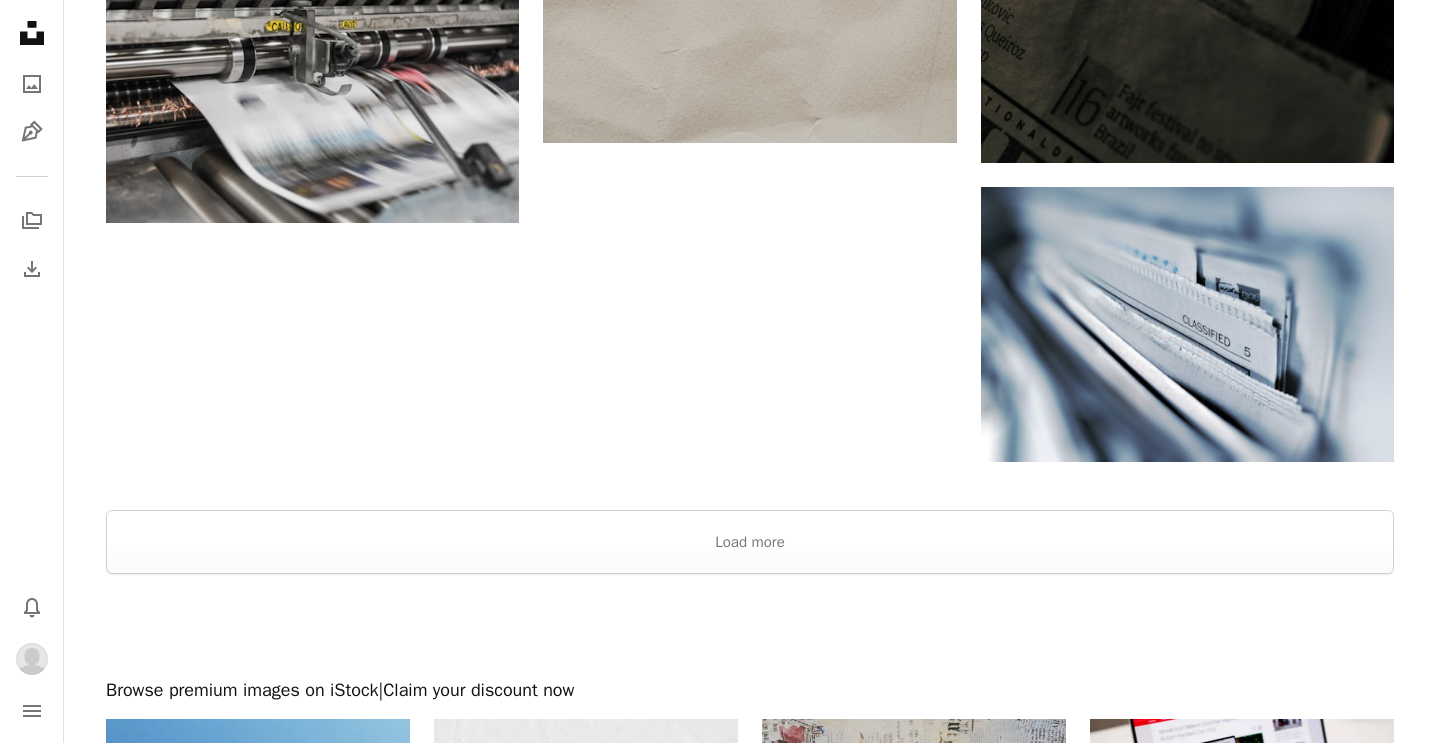 scroll, scrollTop: 3383, scrollLeft: 0, axis: vertical 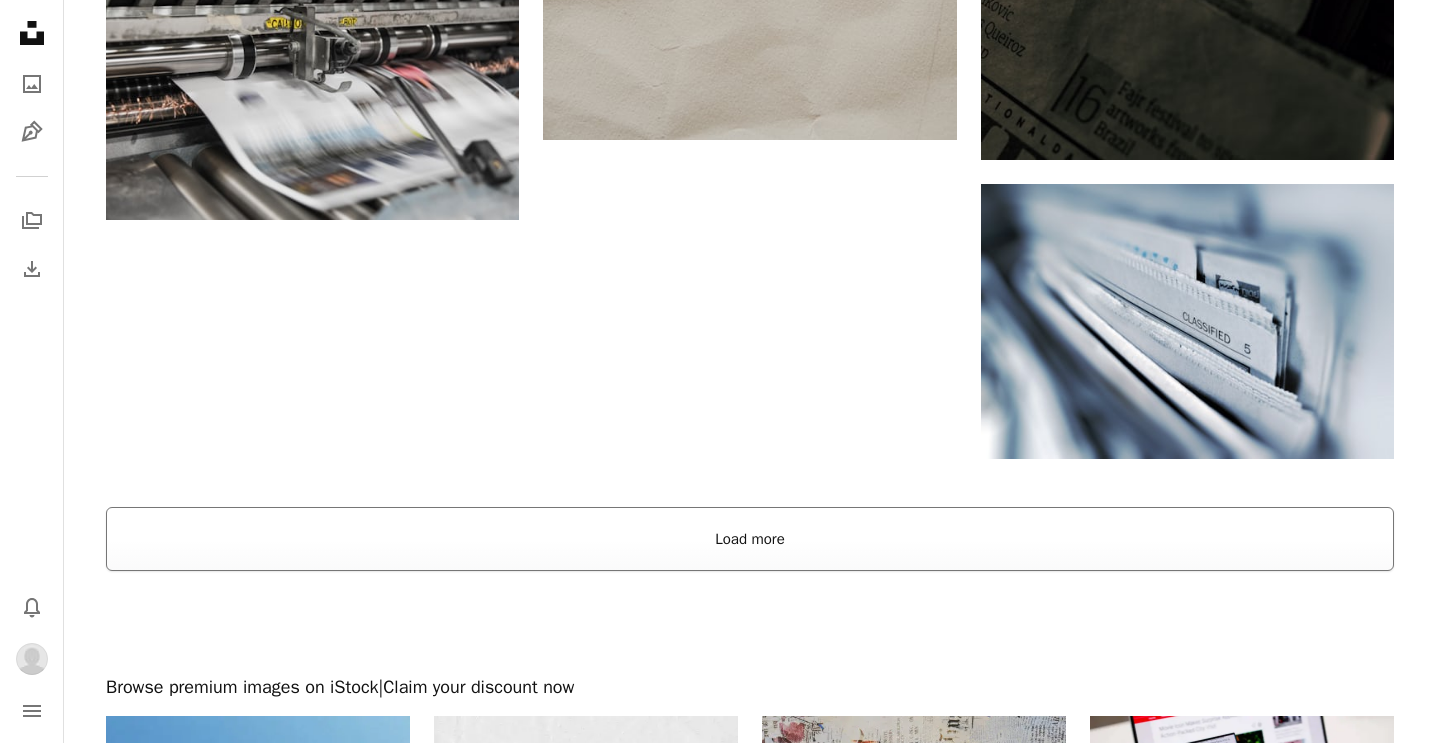 click on "Load more" at bounding box center [750, 539] 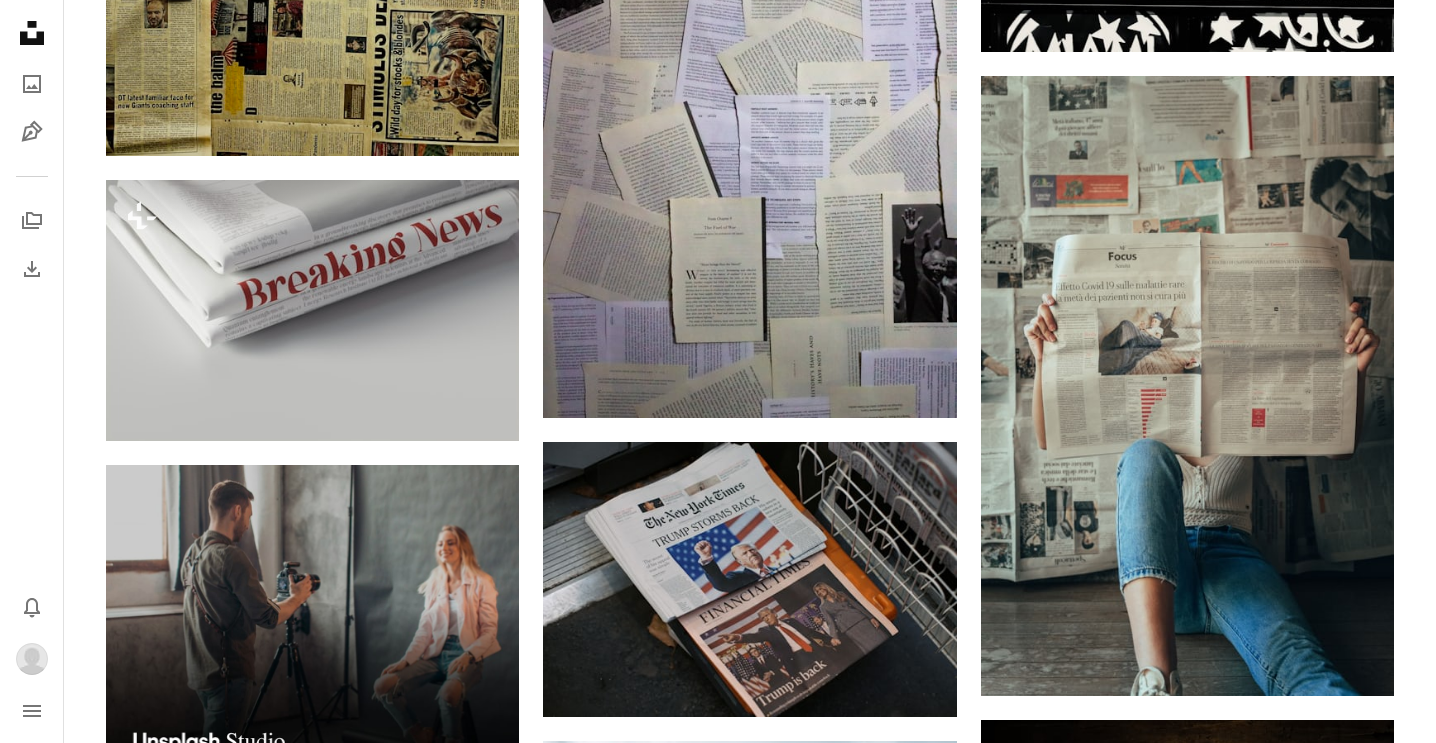 scroll, scrollTop: 4647, scrollLeft: 0, axis: vertical 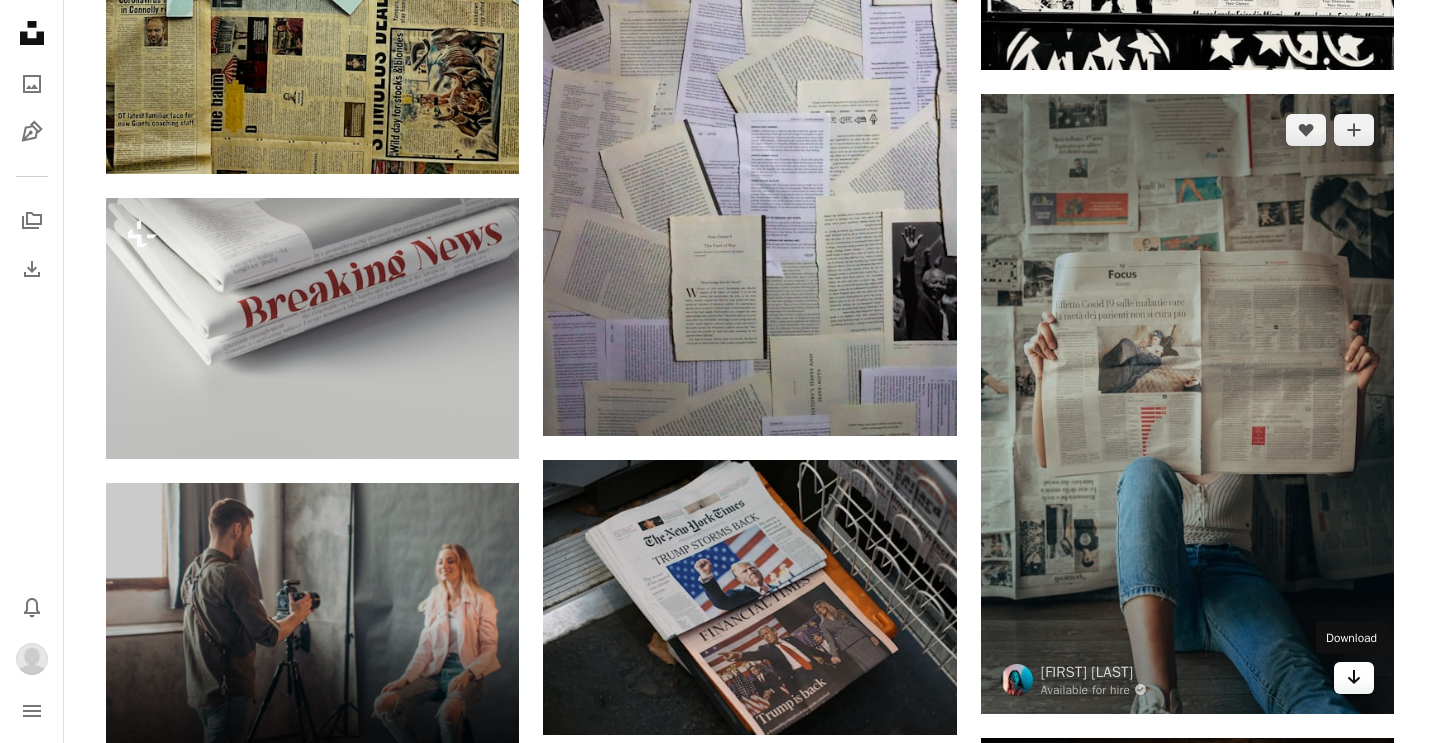click on "Arrow pointing down" at bounding box center (1354, 678) 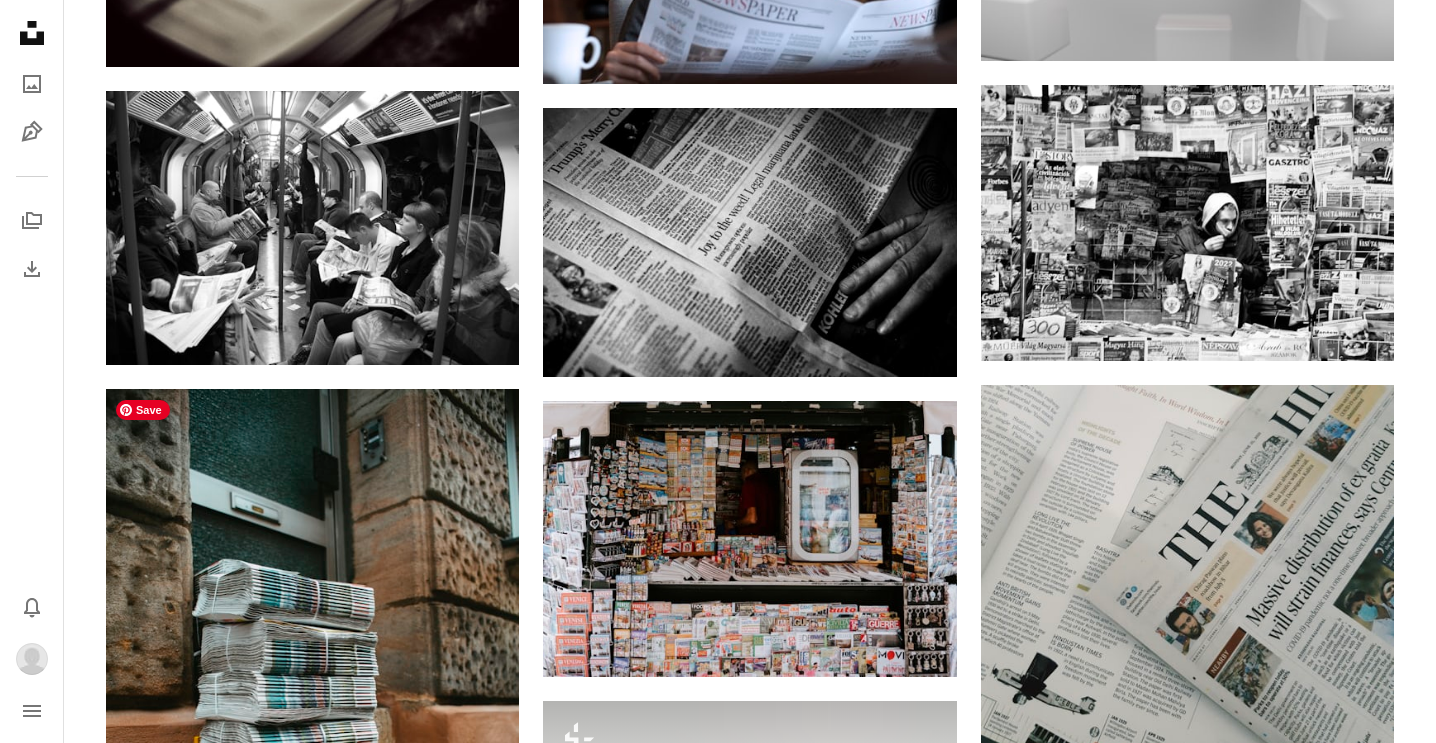 scroll, scrollTop: 5886, scrollLeft: 0, axis: vertical 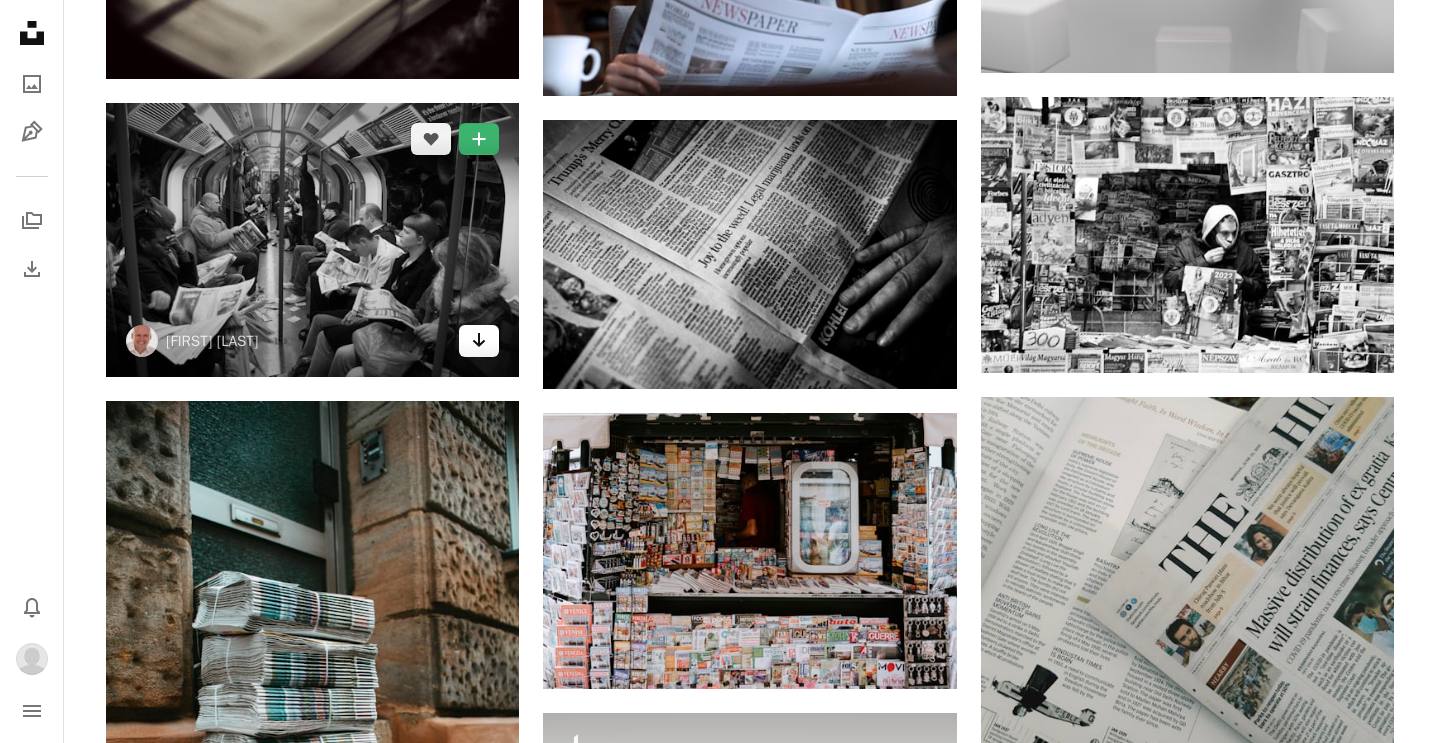 click on "Arrow pointing down" at bounding box center [479, 341] 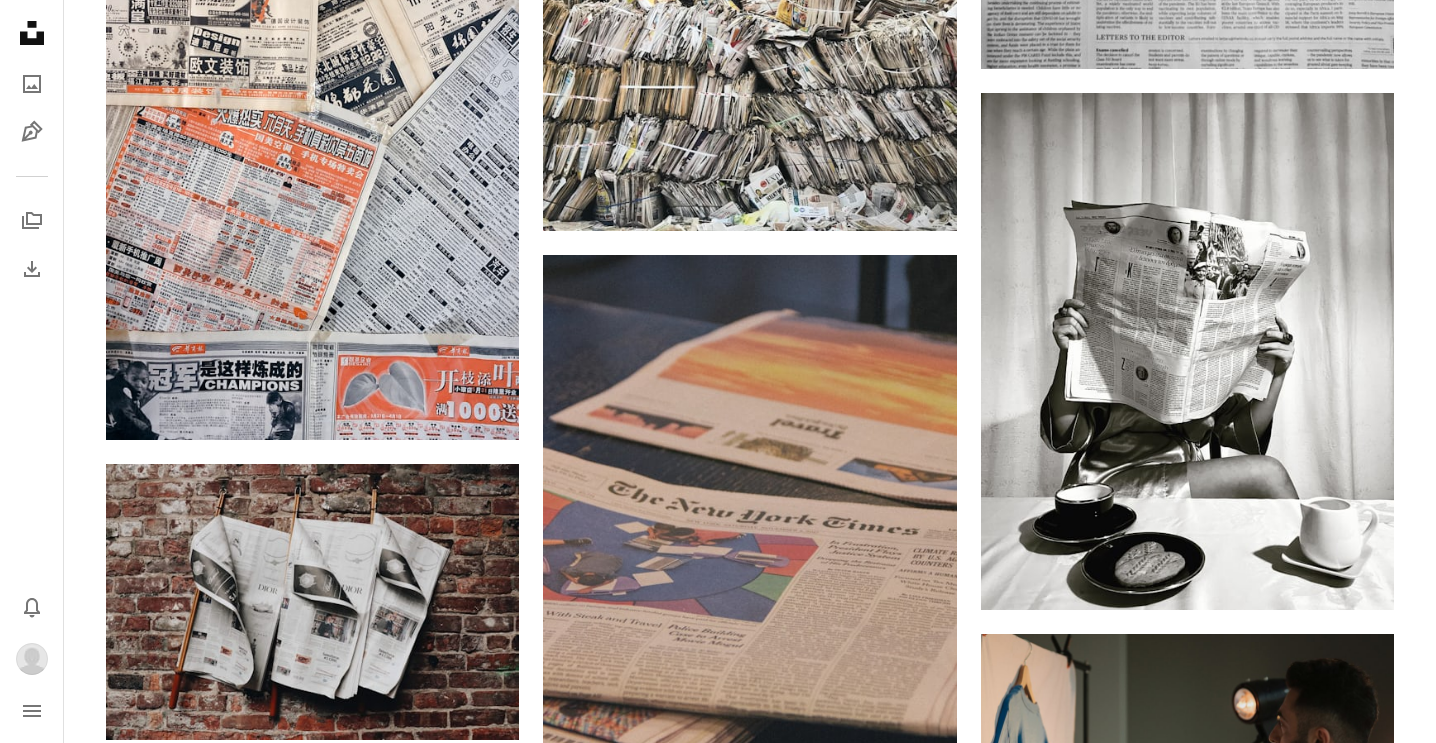 scroll, scrollTop: 8982, scrollLeft: 0, axis: vertical 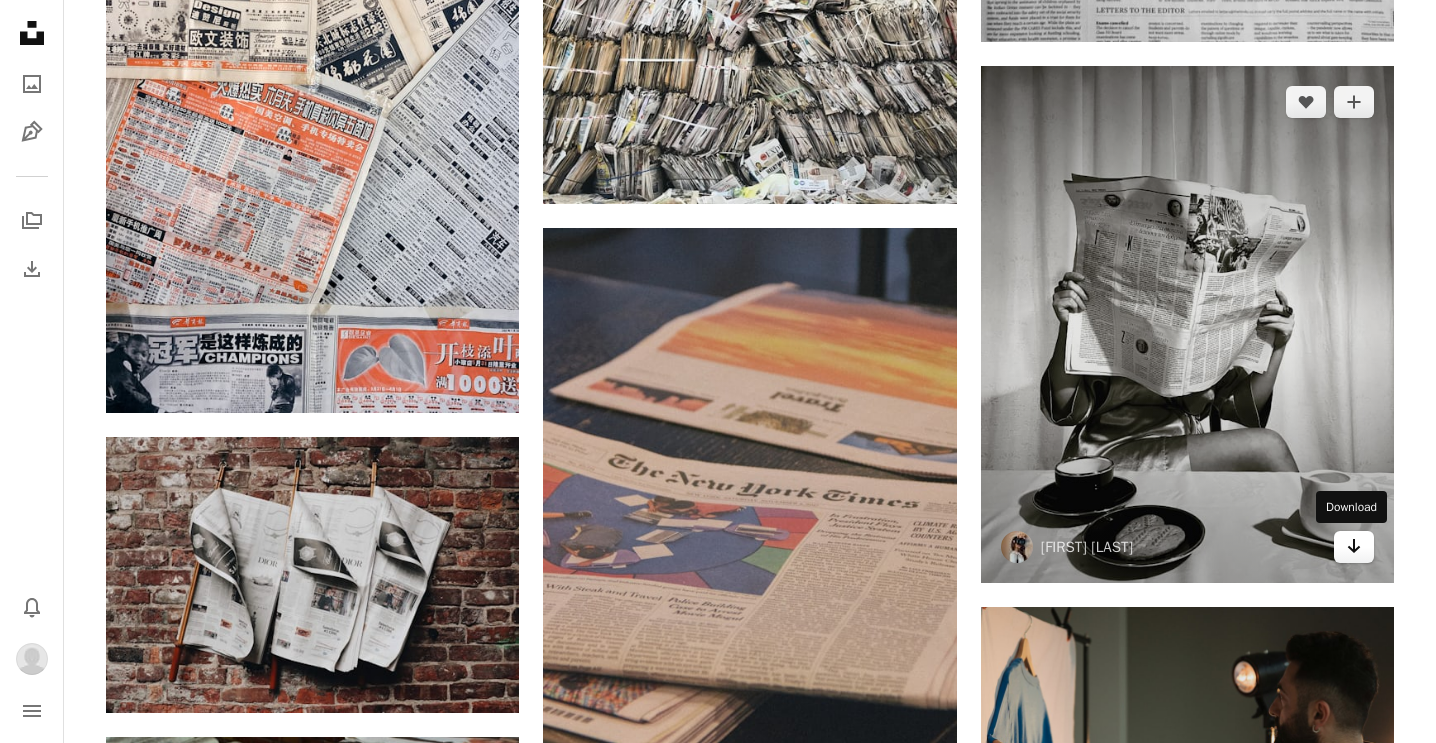 click on "Arrow pointing down" 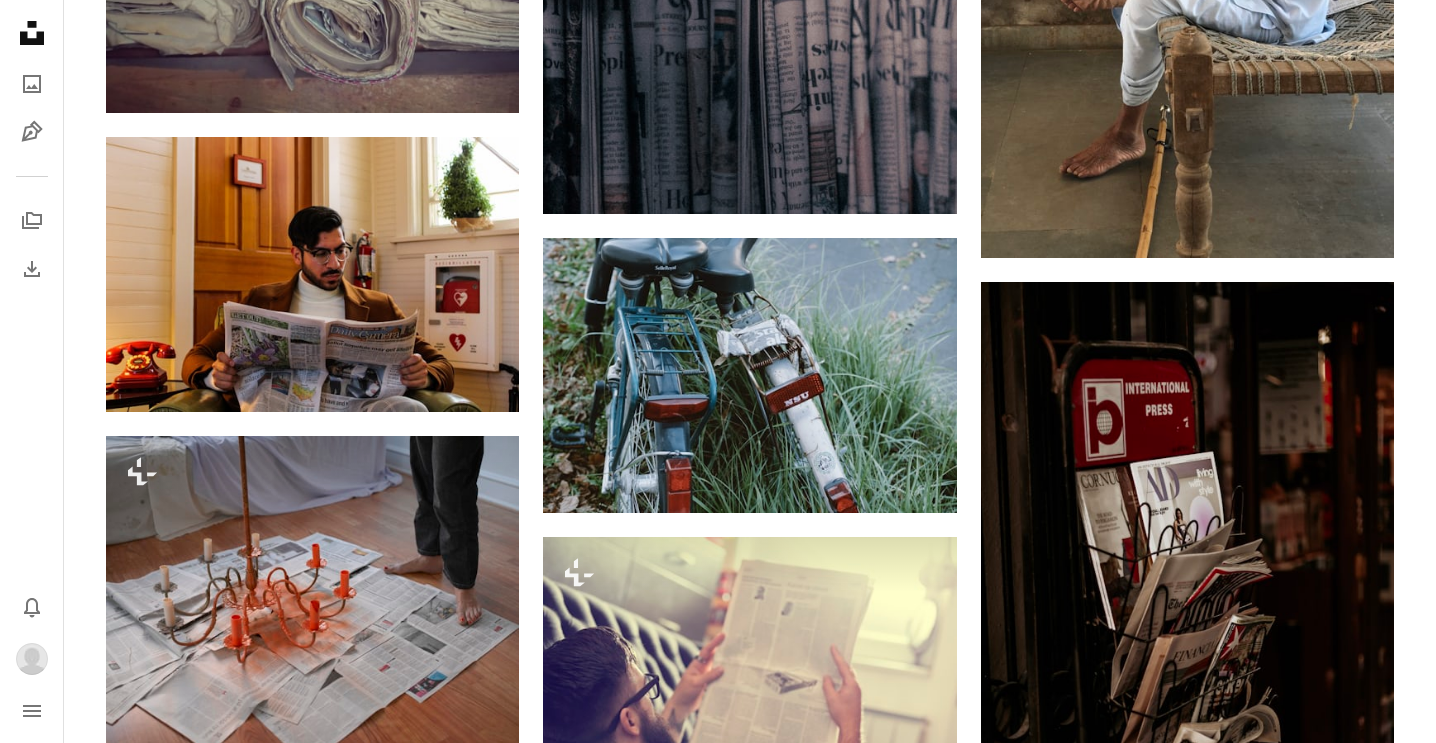 scroll, scrollTop: 17030, scrollLeft: 0, axis: vertical 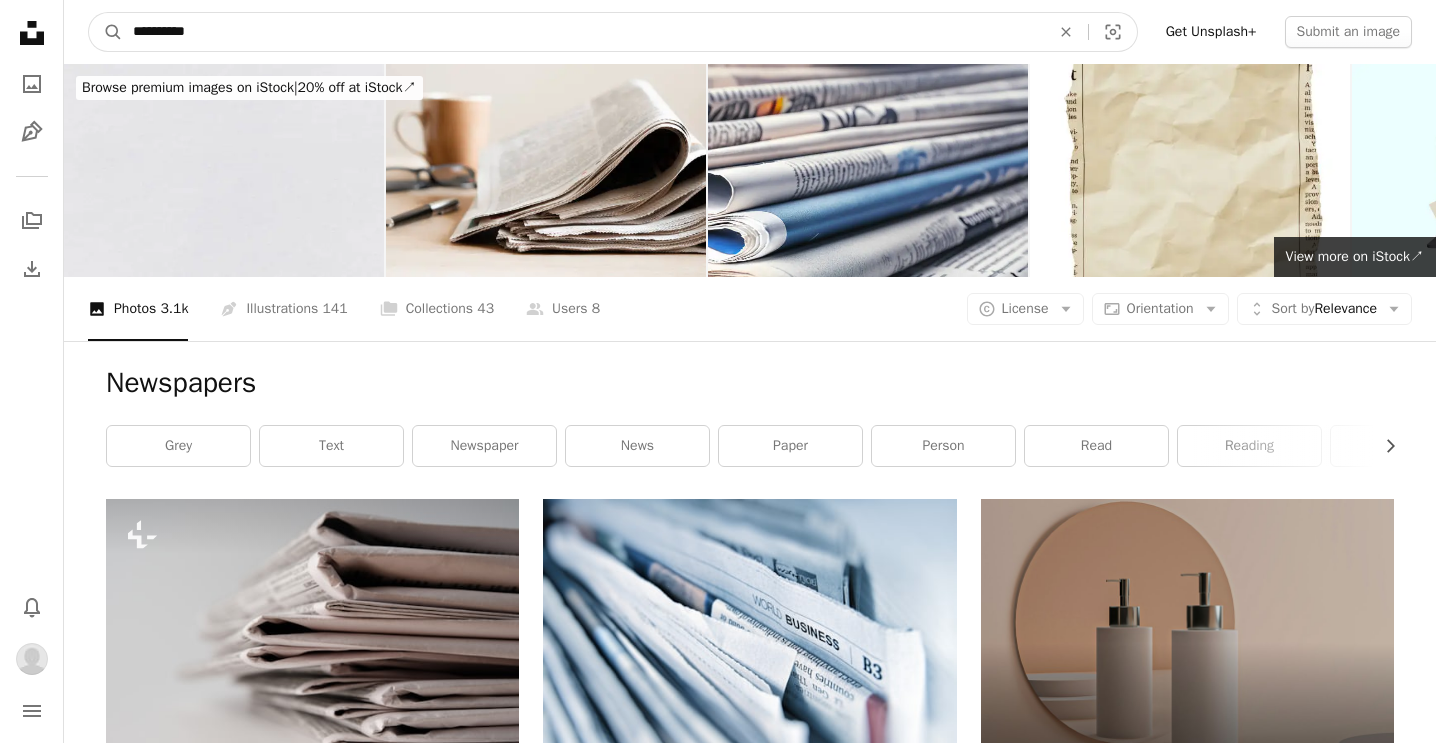 click on "**********" at bounding box center [583, 32] 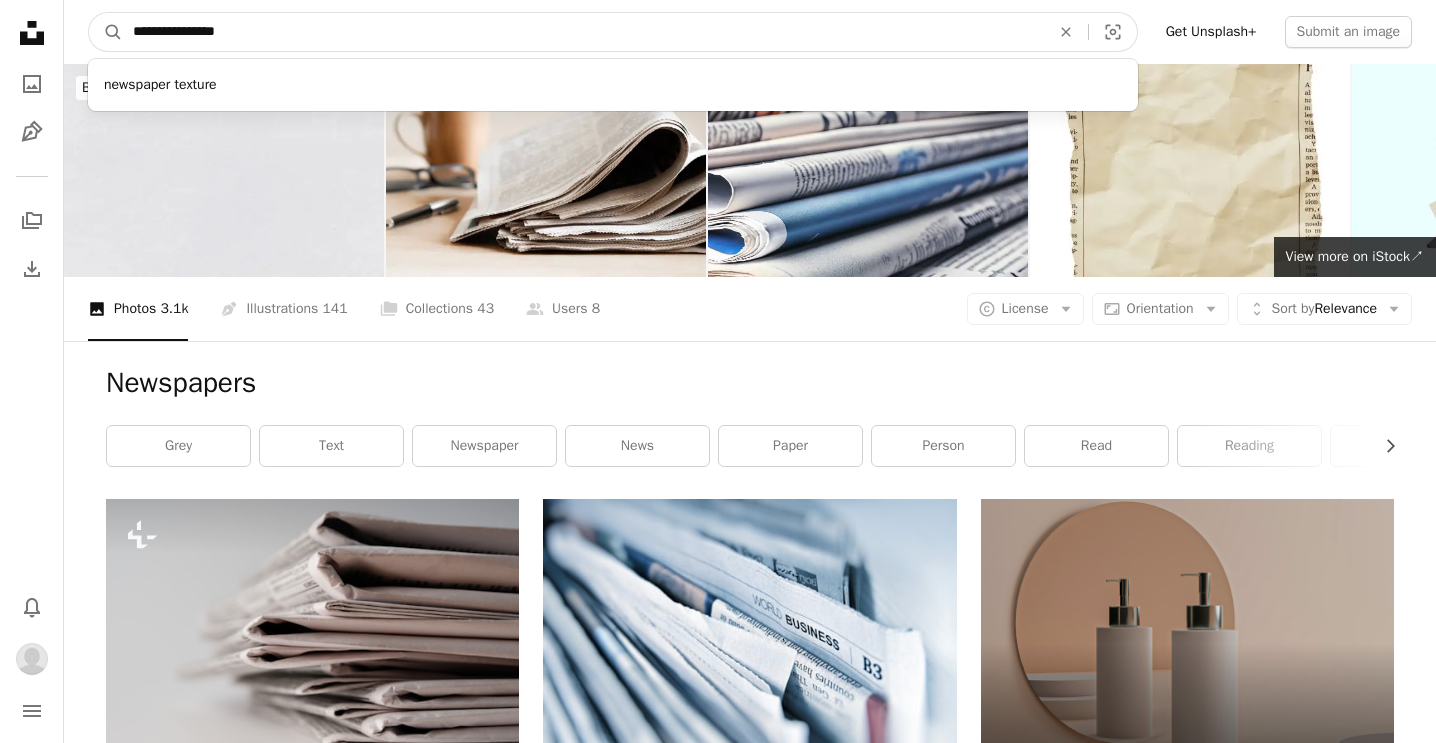 type on "**********" 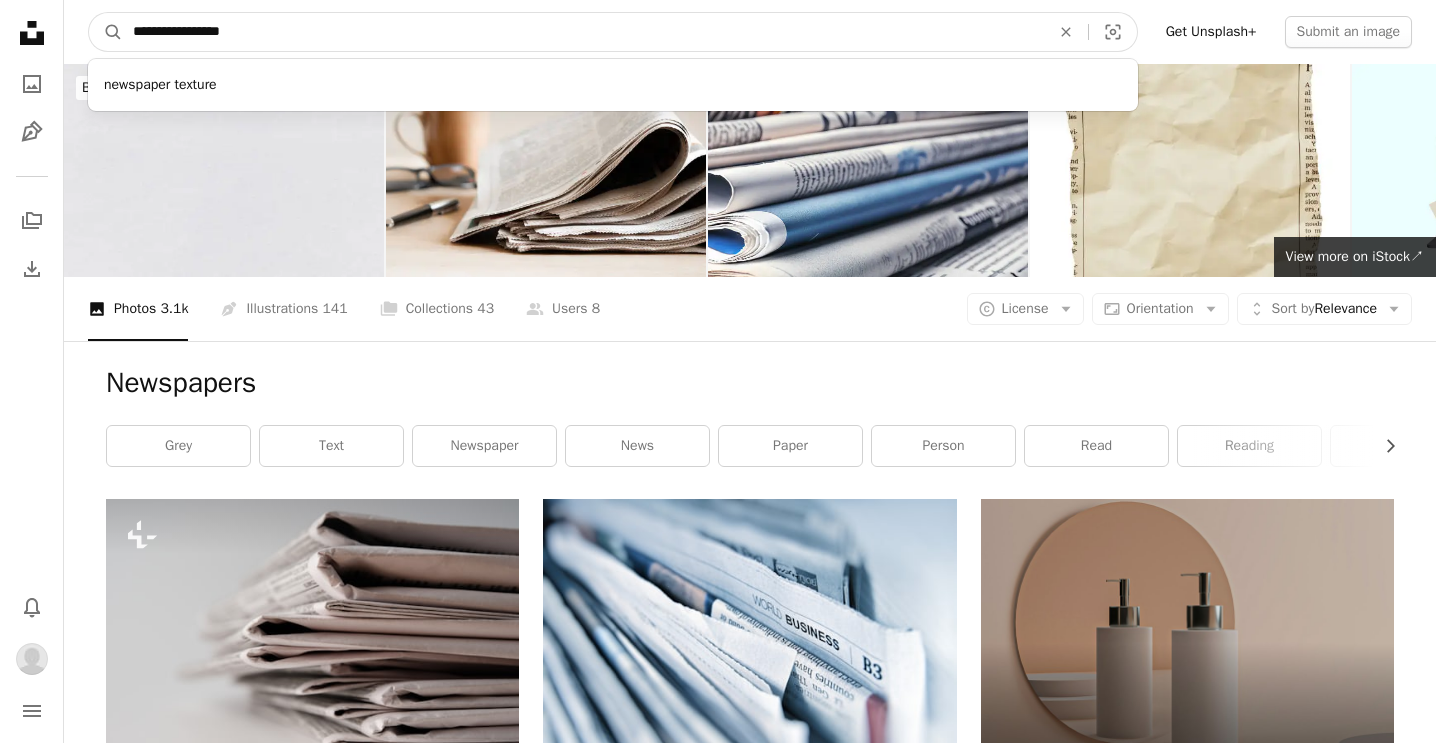 click on "A magnifying glass" at bounding box center [106, 32] 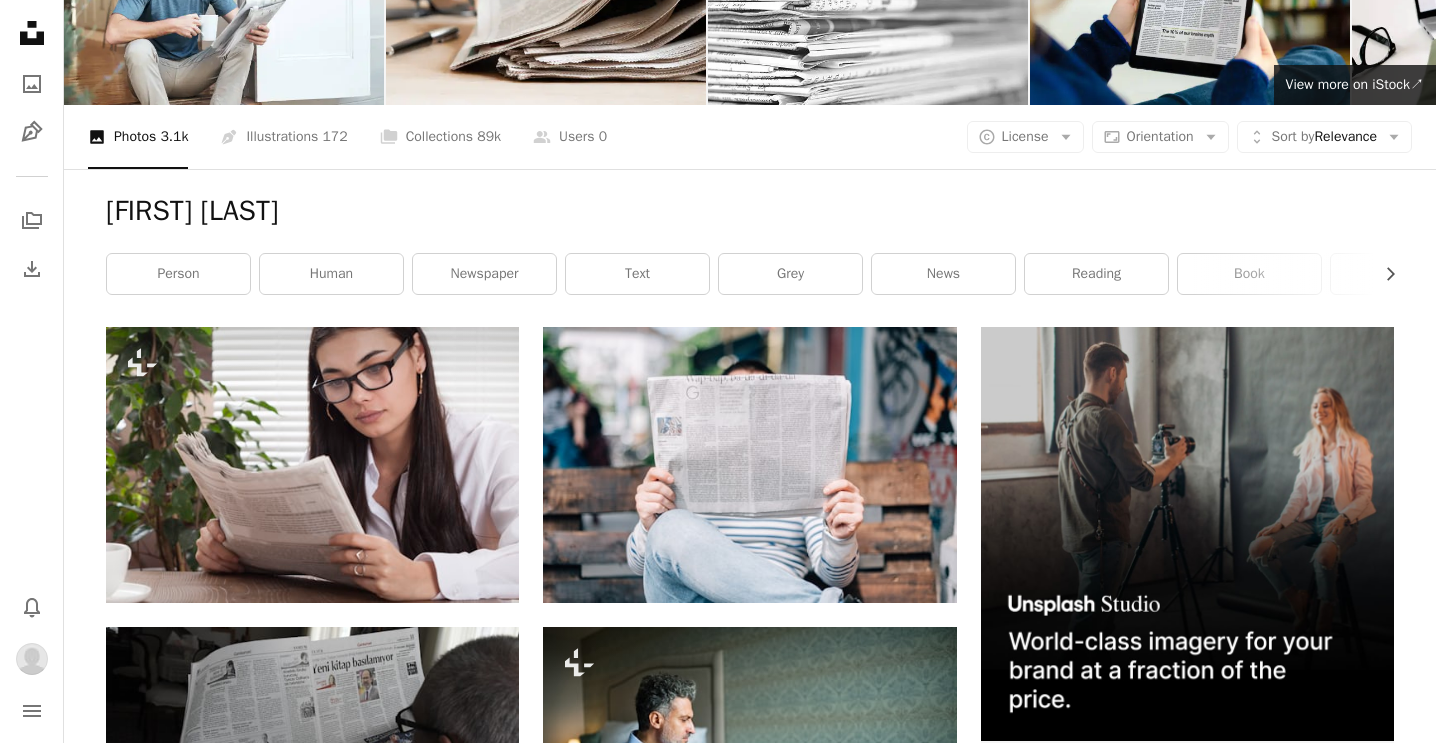 scroll, scrollTop: 0, scrollLeft: 0, axis: both 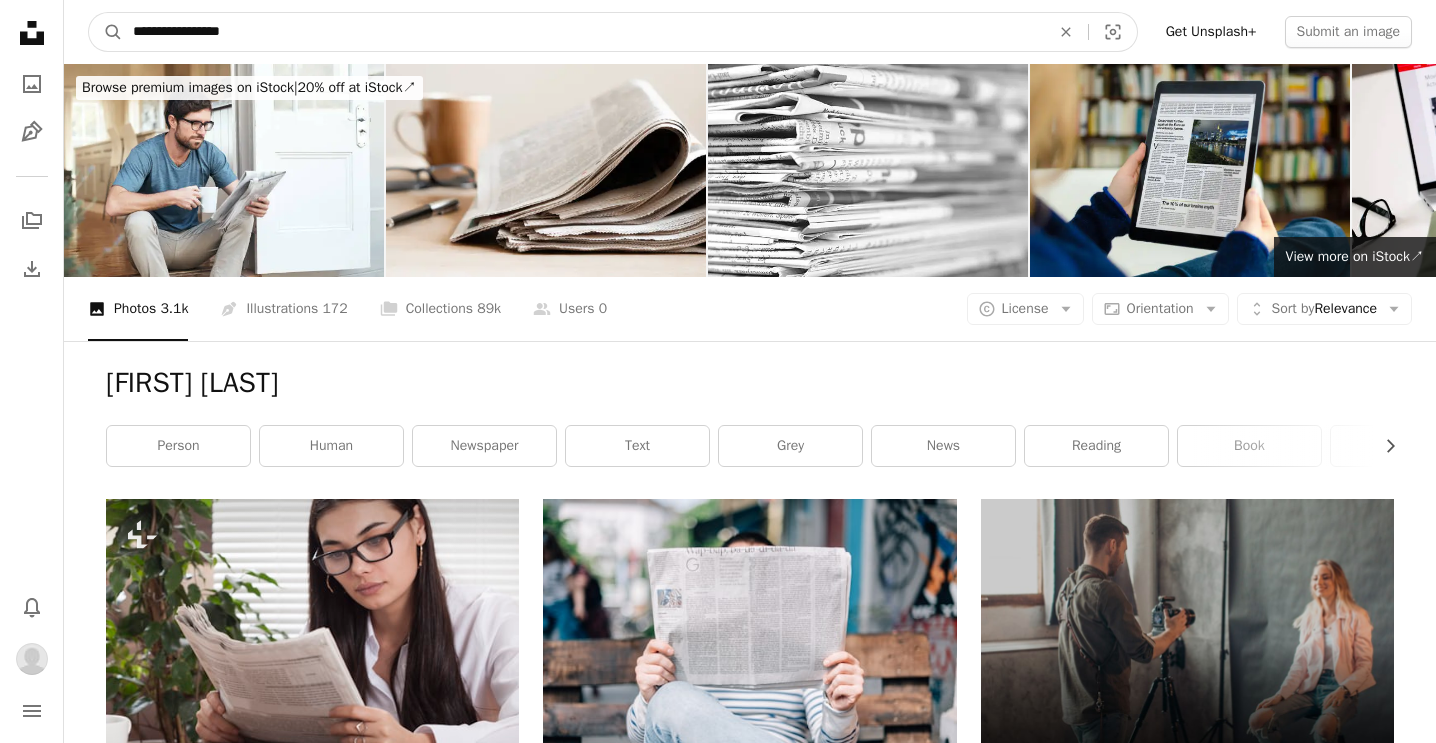 click on "**********" at bounding box center (583, 32) 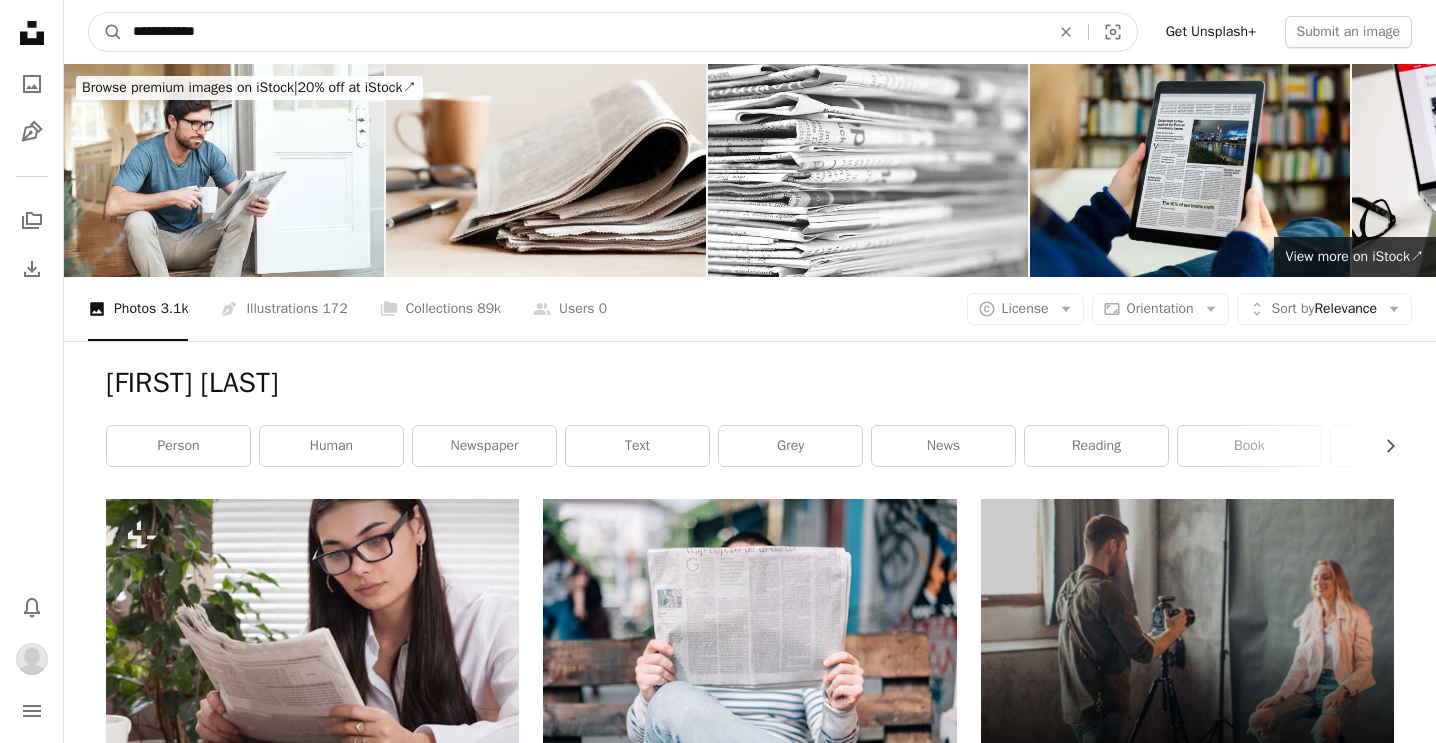 type on "**********" 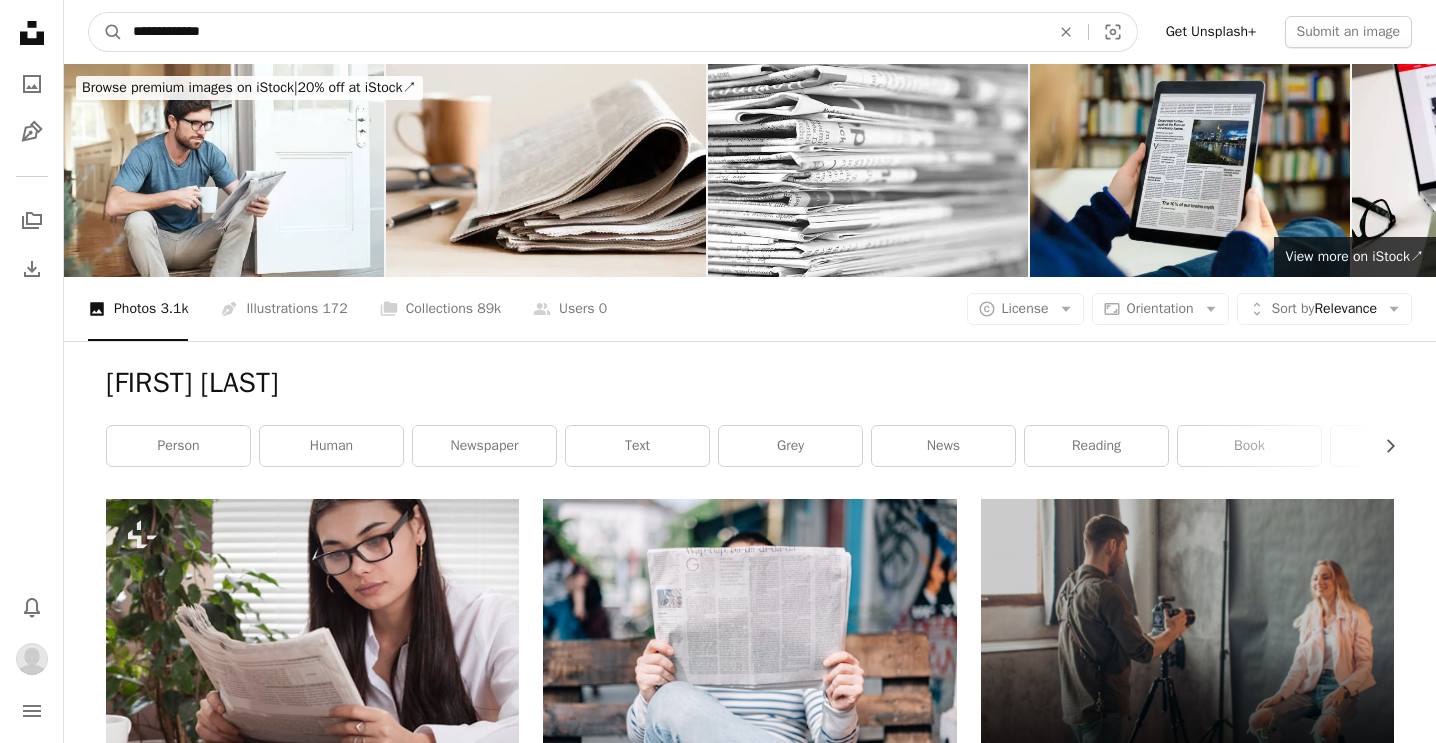 click on "A magnifying glass" at bounding box center (106, 32) 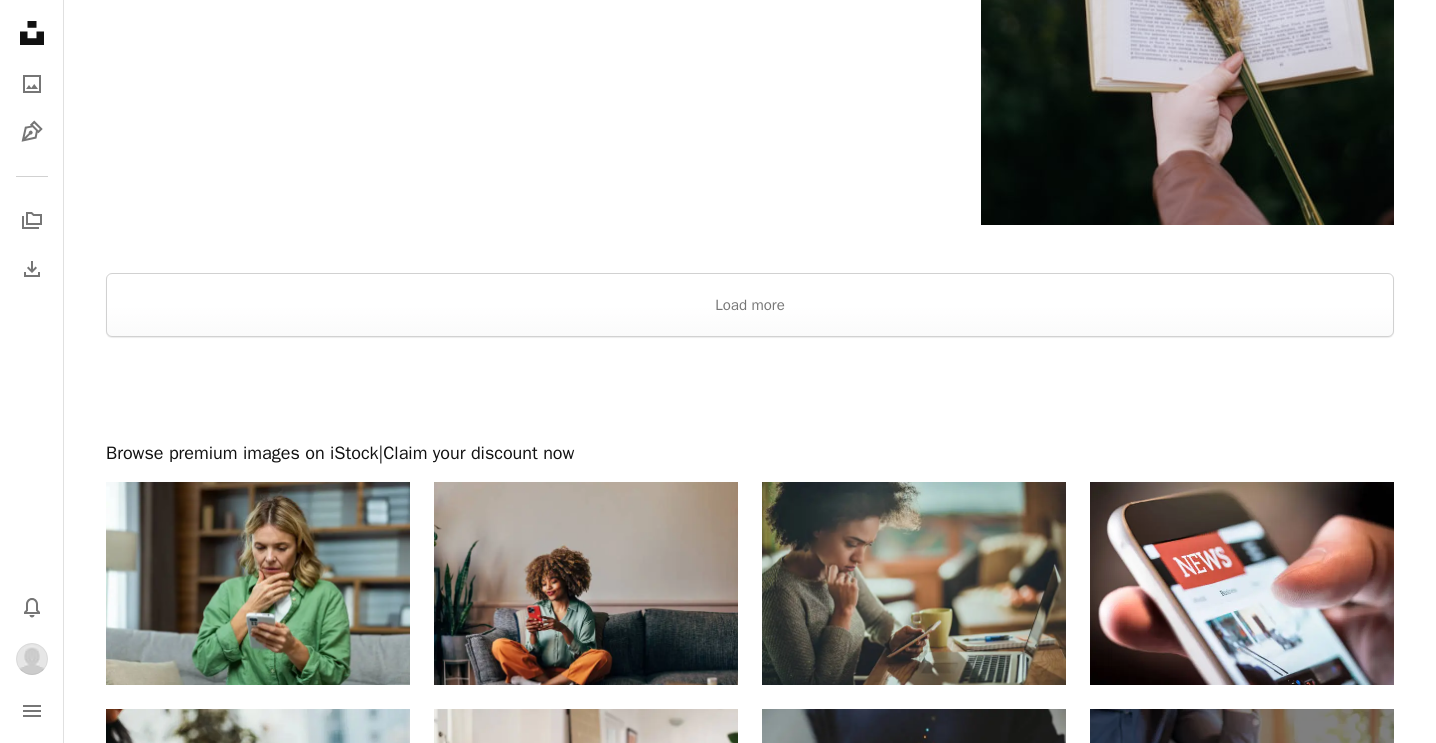 scroll, scrollTop: 4356, scrollLeft: 0, axis: vertical 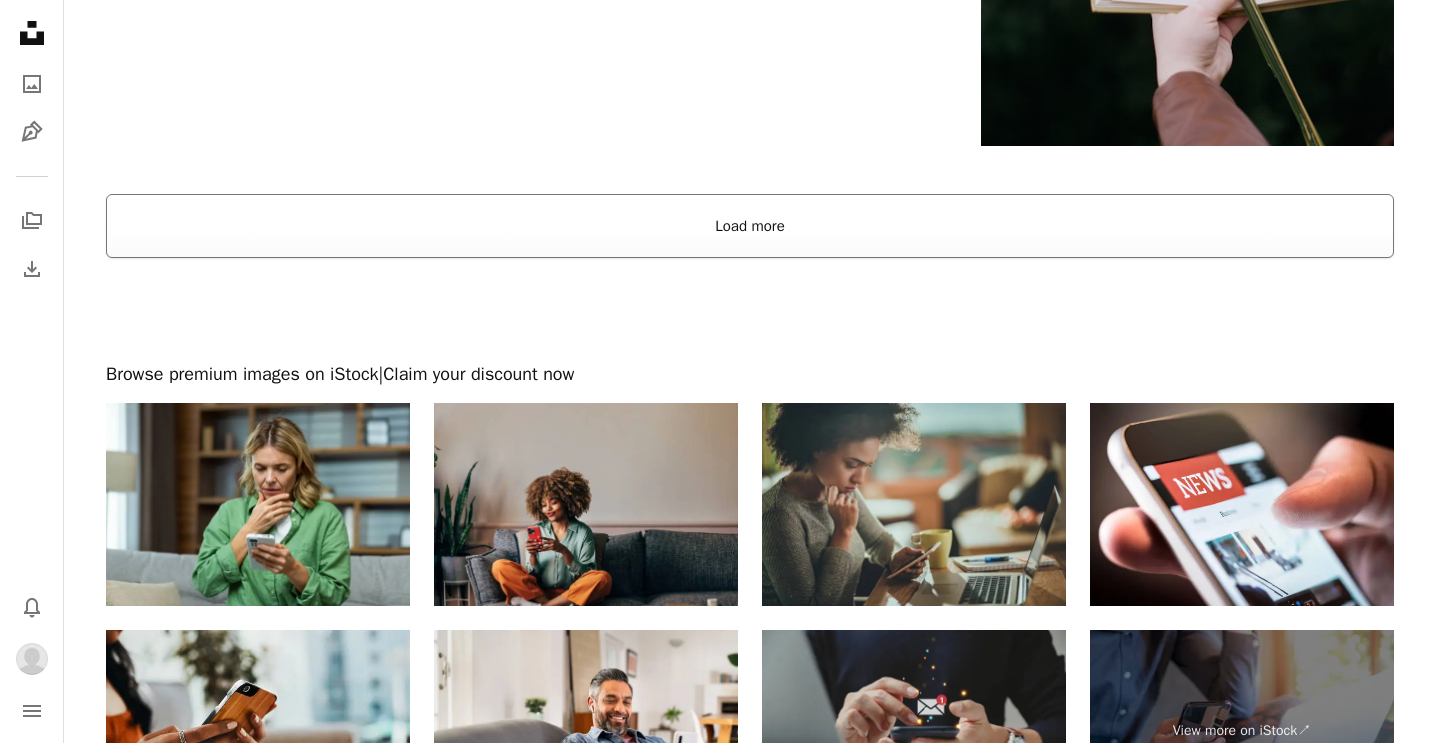 click on "Load more" at bounding box center [750, 226] 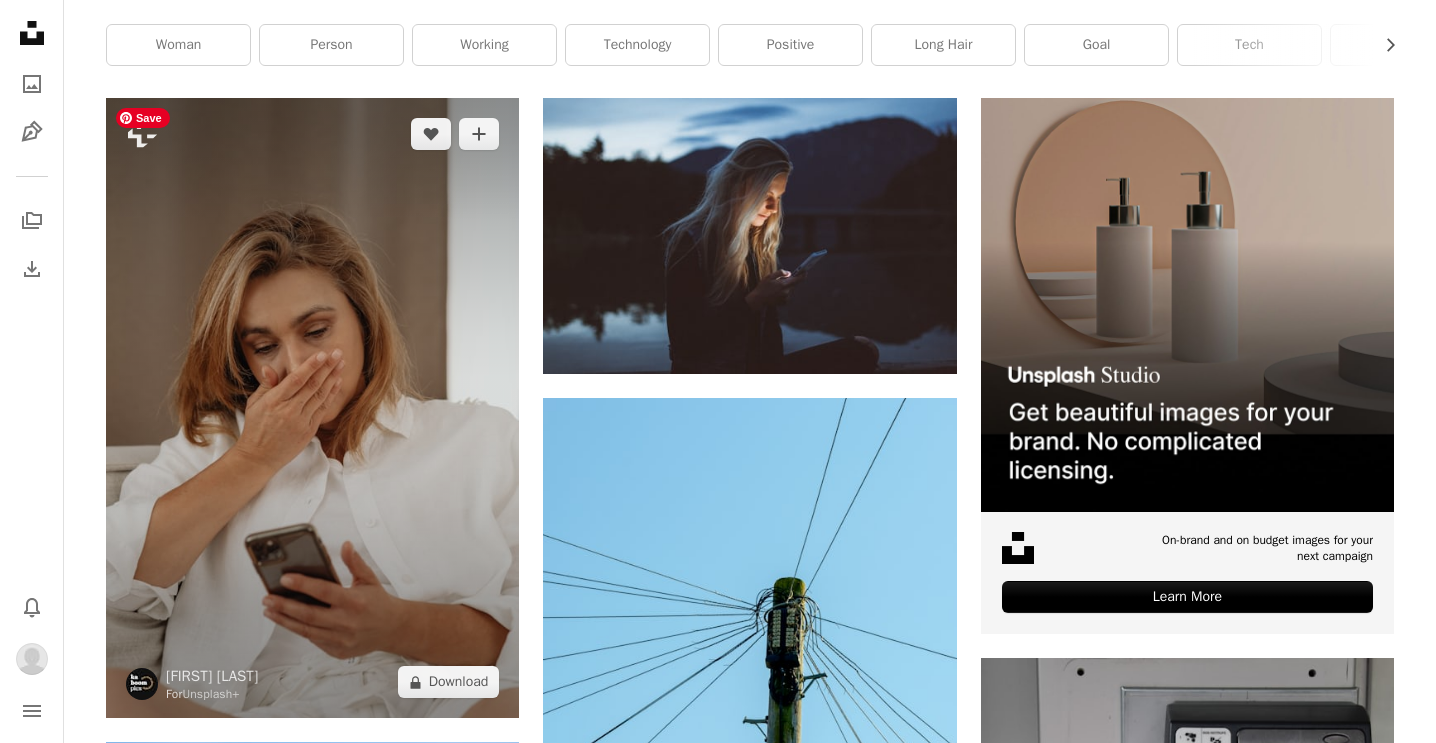scroll, scrollTop: 345, scrollLeft: 0, axis: vertical 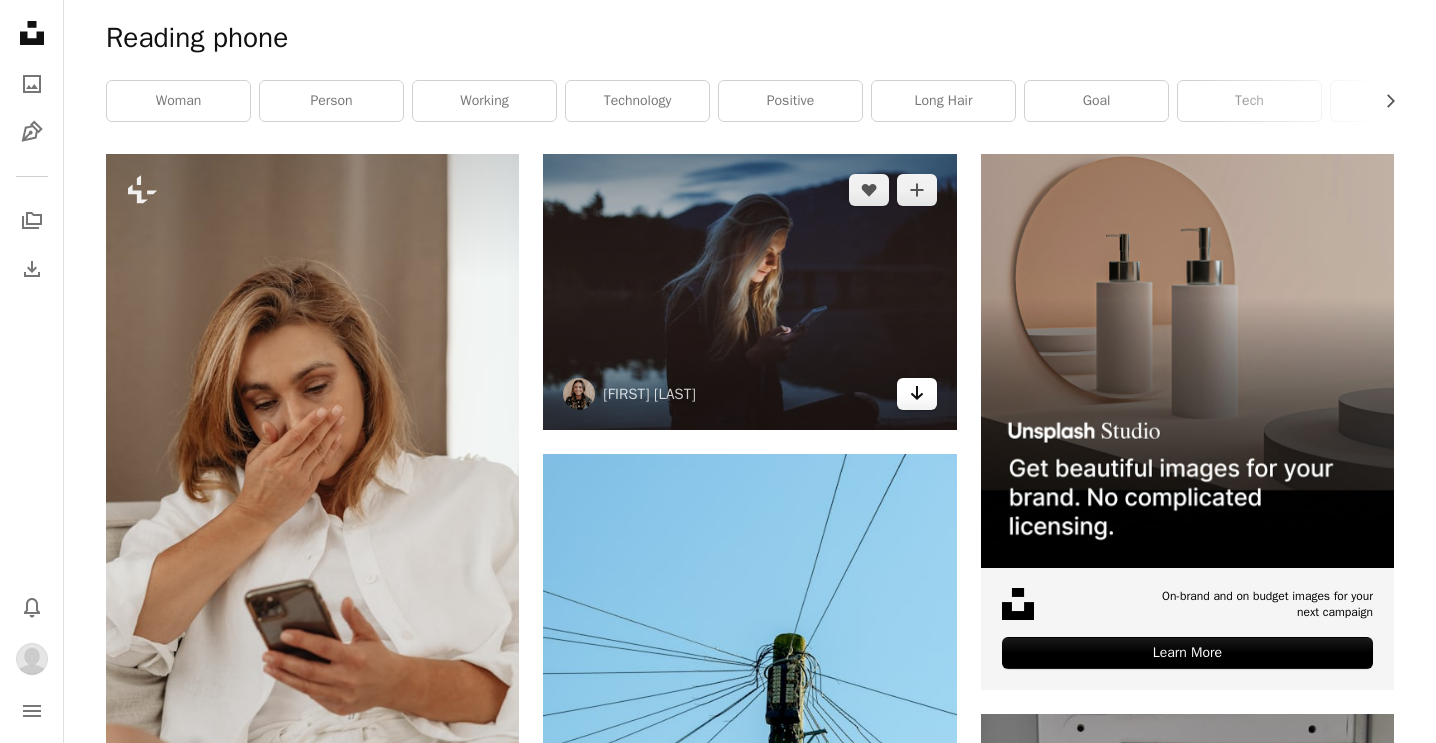 click on "Arrow pointing down" at bounding box center (917, 394) 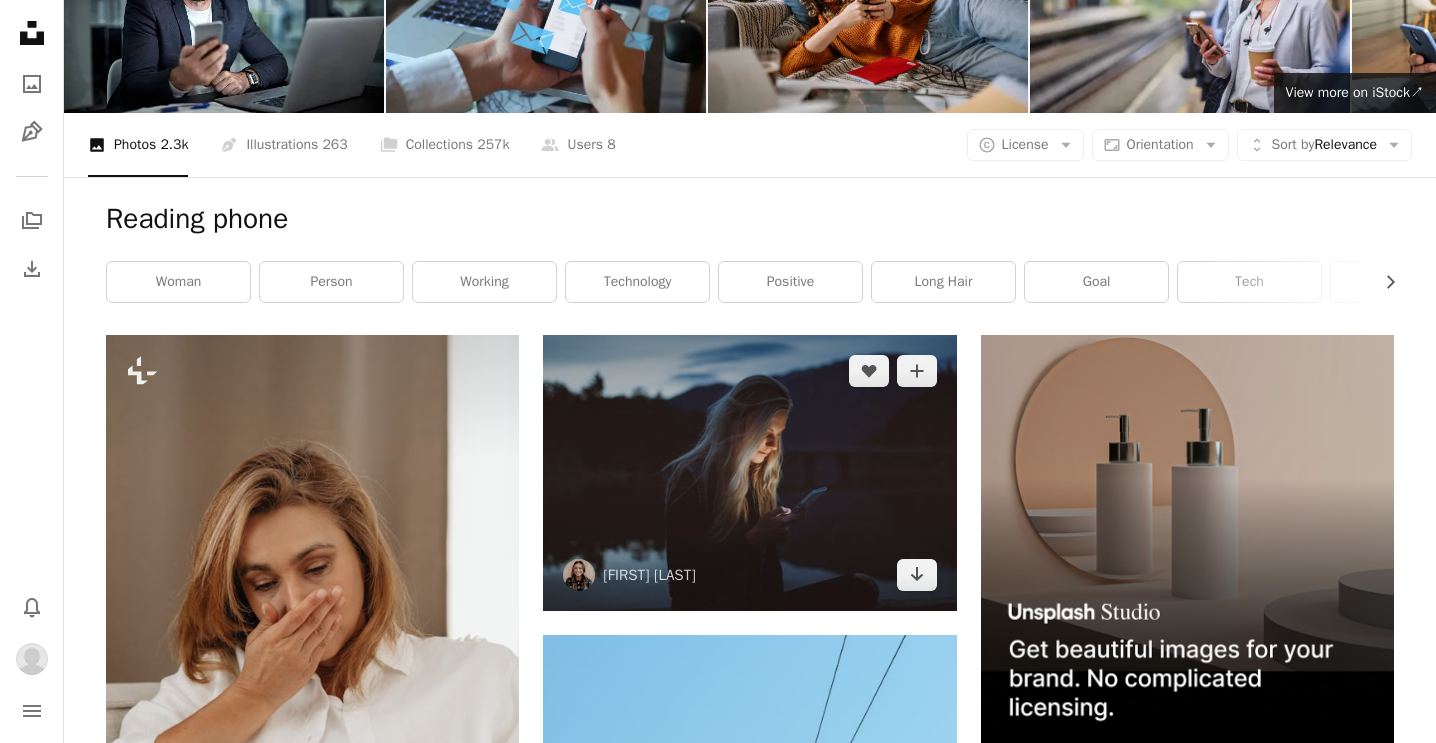 scroll, scrollTop: 0, scrollLeft: 0, axis: both 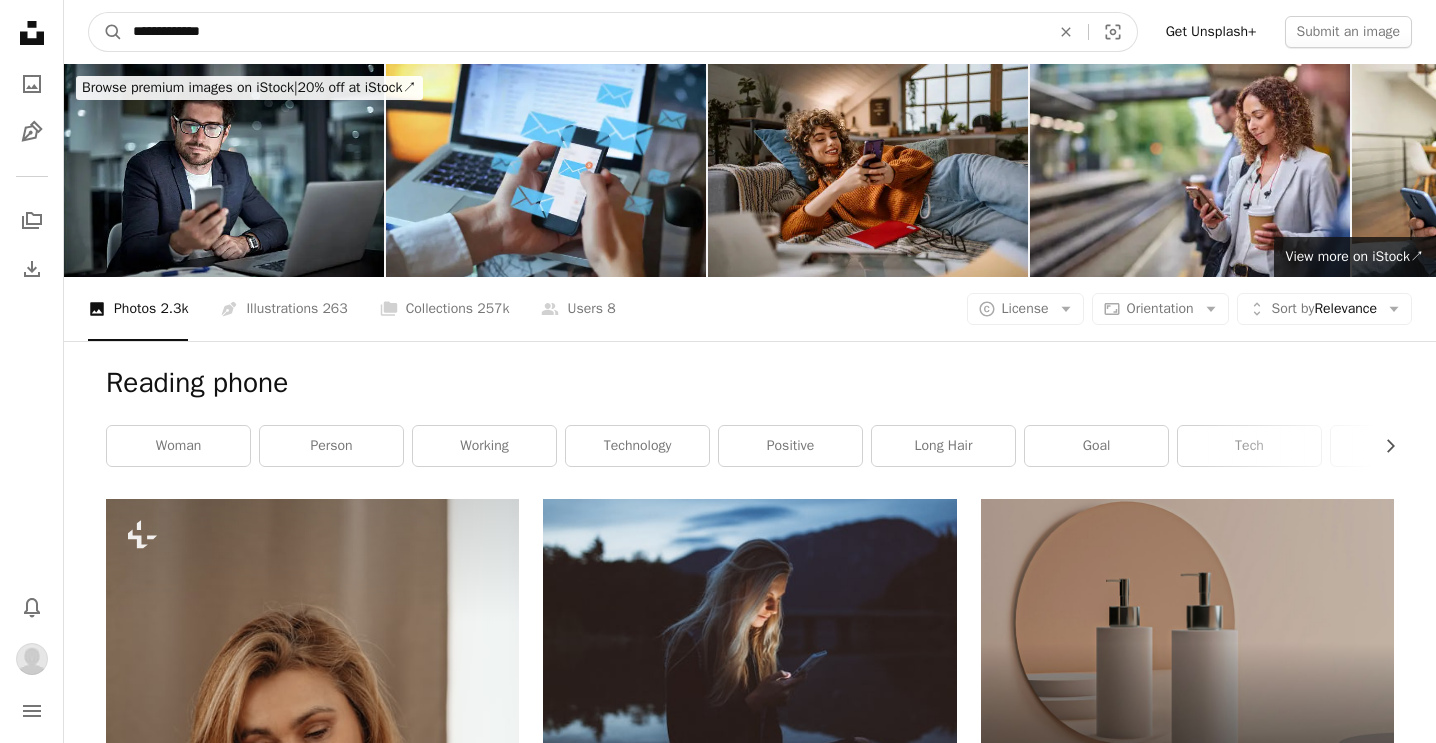 click on "**********" at bounding box center (583, 32) 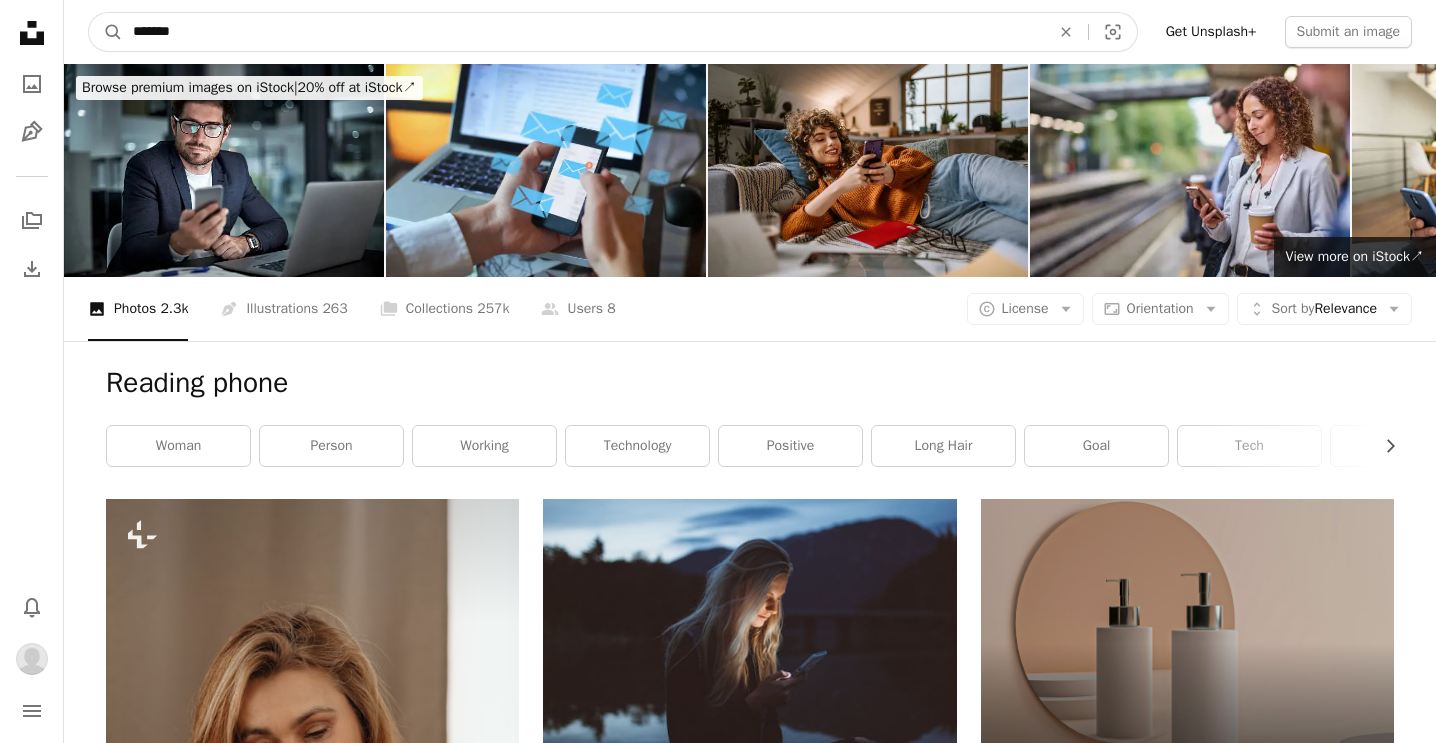 type on "*******" 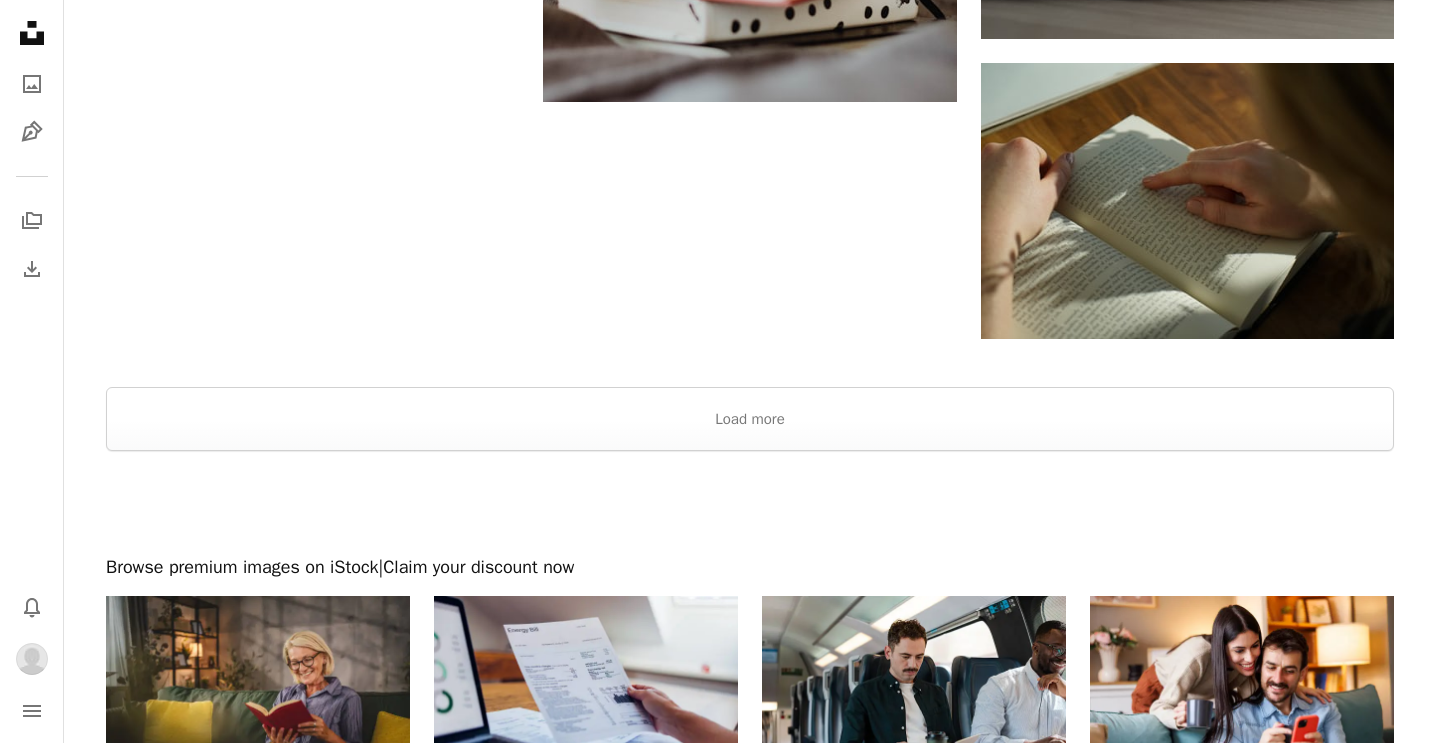 scroll, scrollTop: 3202, scrollLeft: 0, axis: vertical 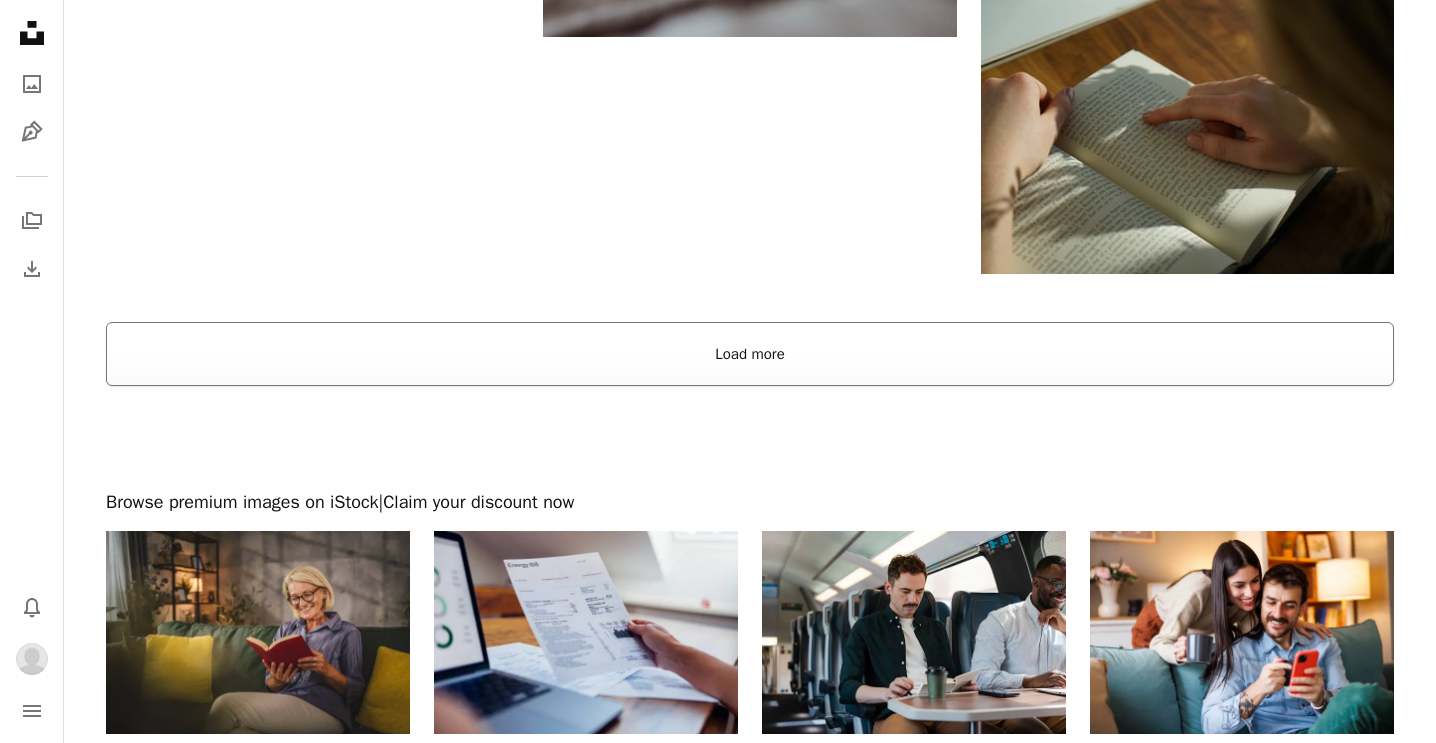 click on "Load more" at bounding box center (750, 354) 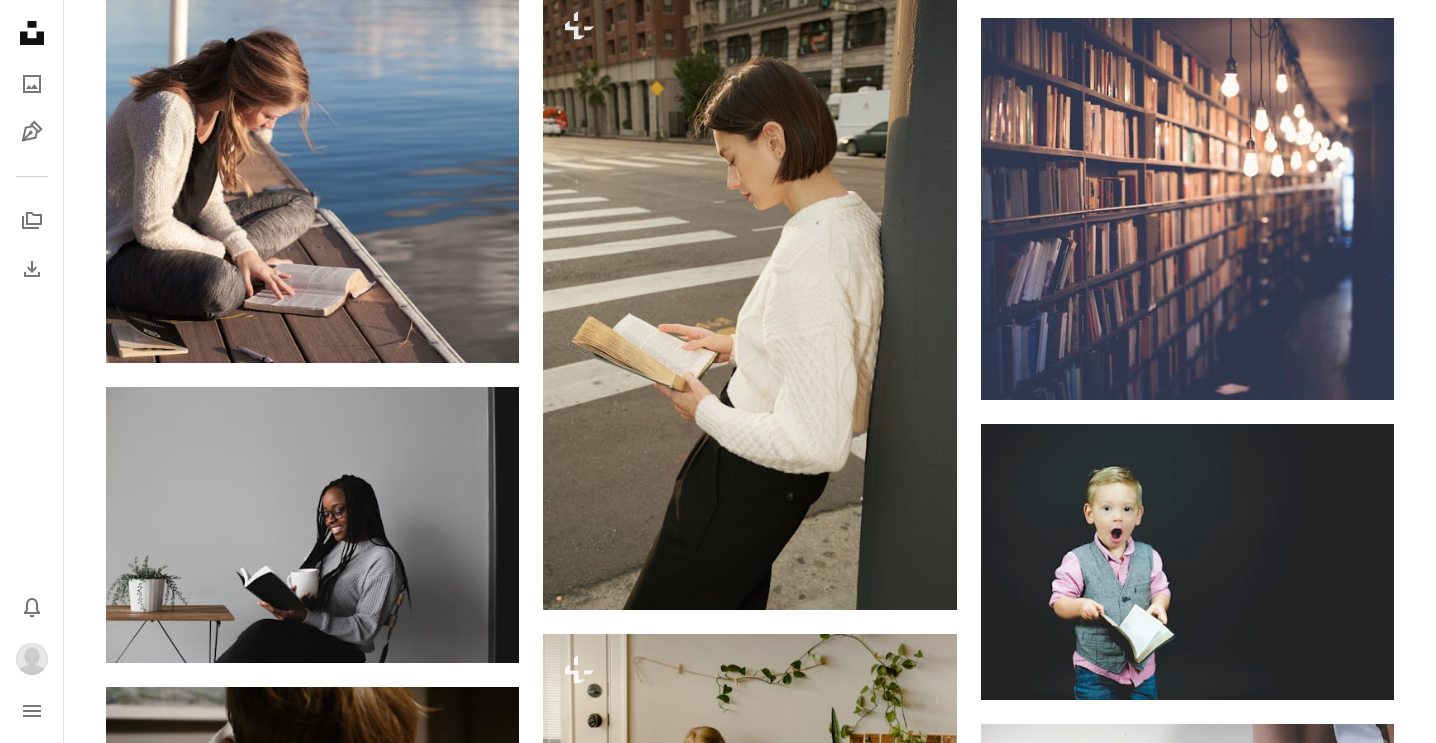 scroll, scrollTop: 6478, scrollLeft: 0, axis: vertical 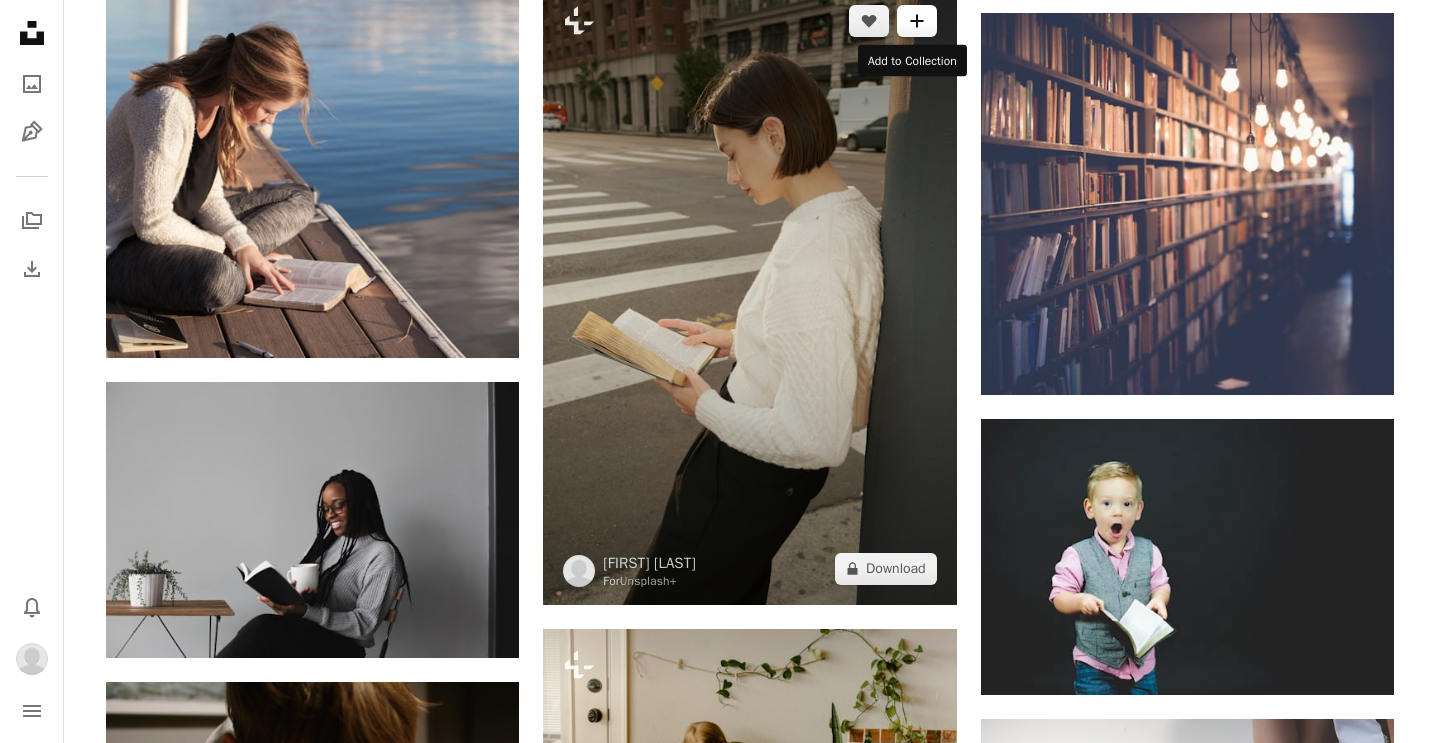 click on "A plus sign" at bounding box center [917, 21] 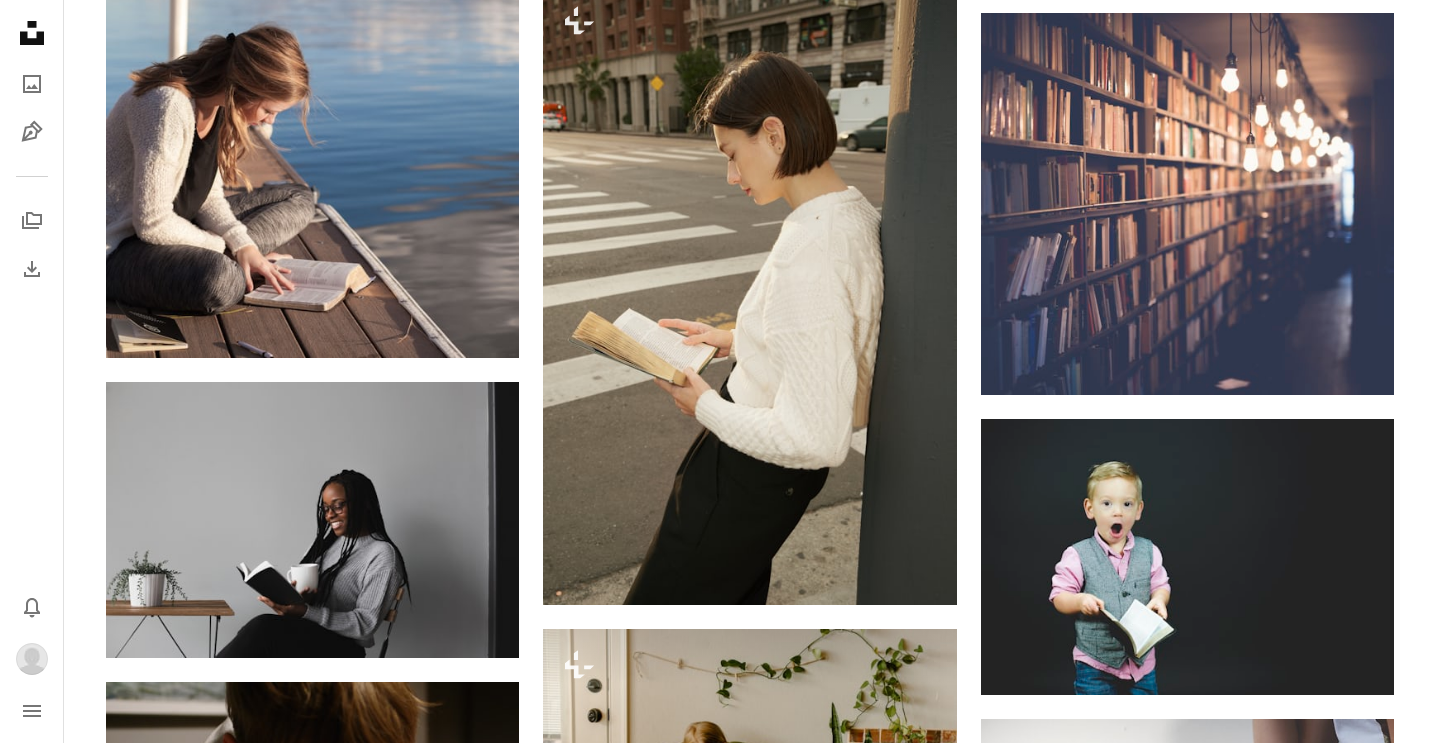 click on "3 photos" at bounding box center (884, 3903) 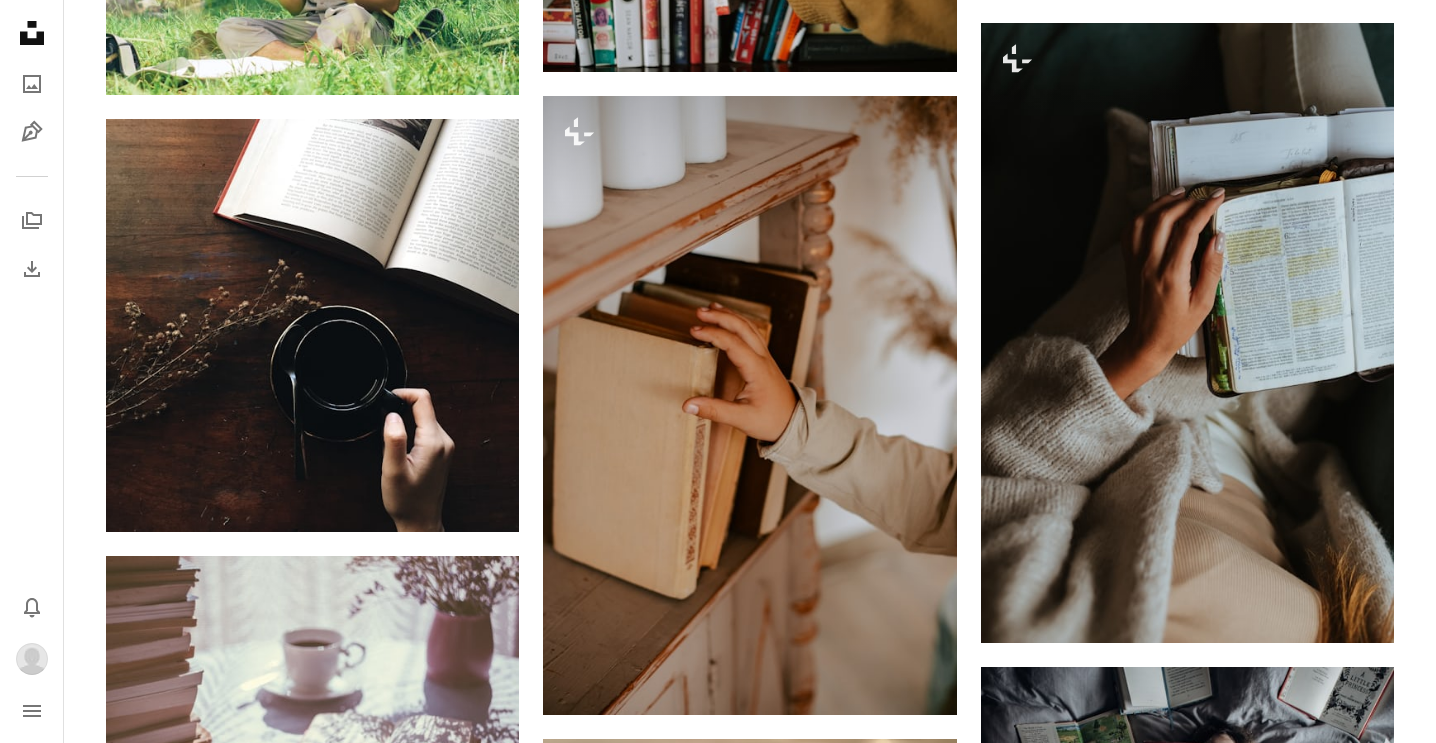 scroll, scrollTop: 0, scrollLeft: 0, axis: both 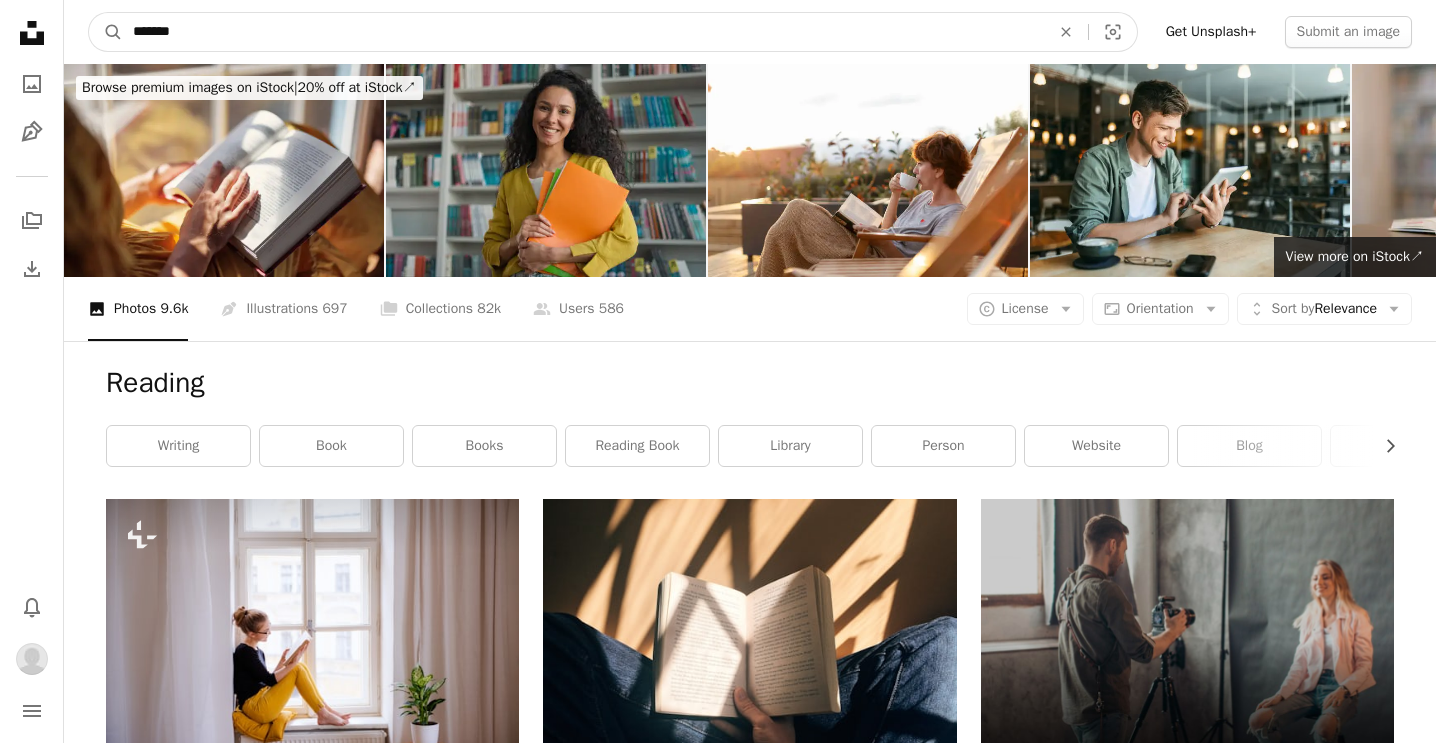 click on "*******" at bounding box center (583, 32) 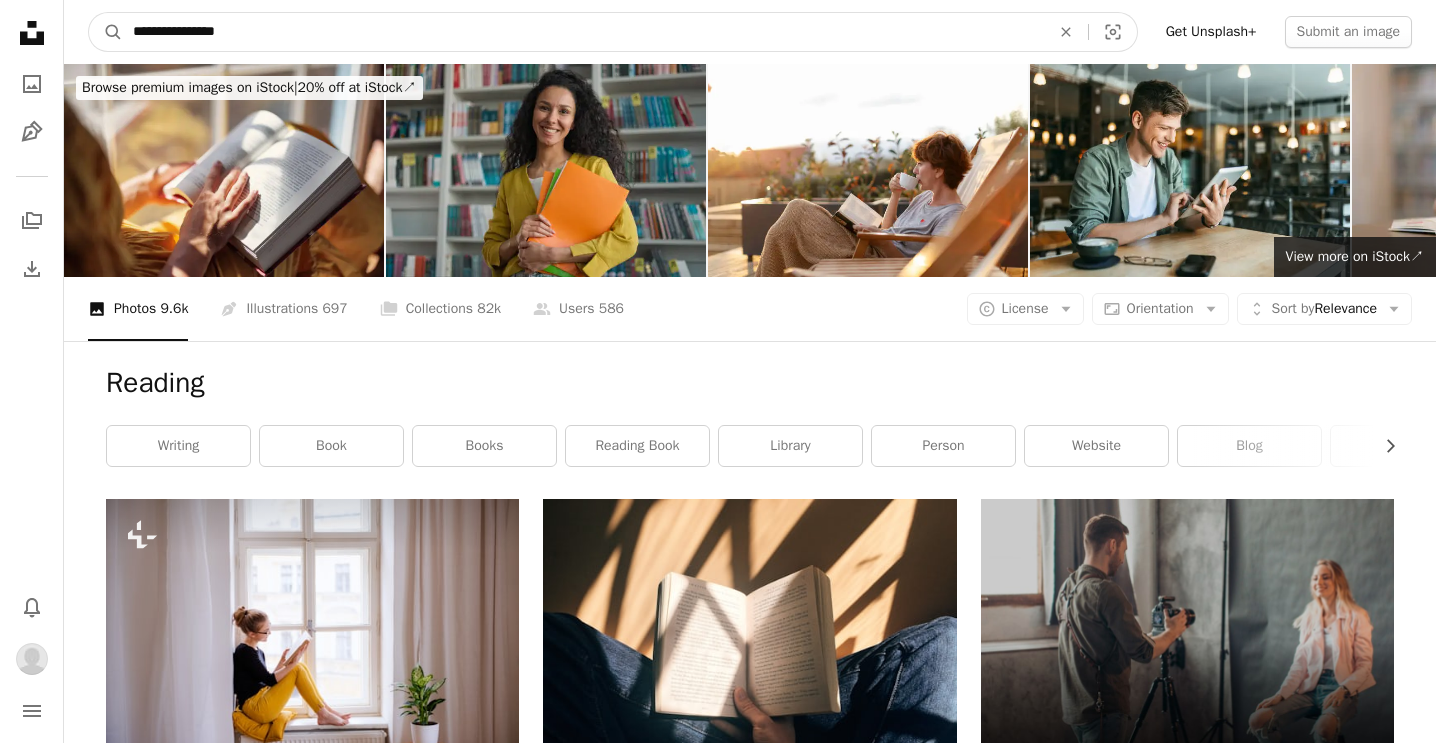 type on "**********" 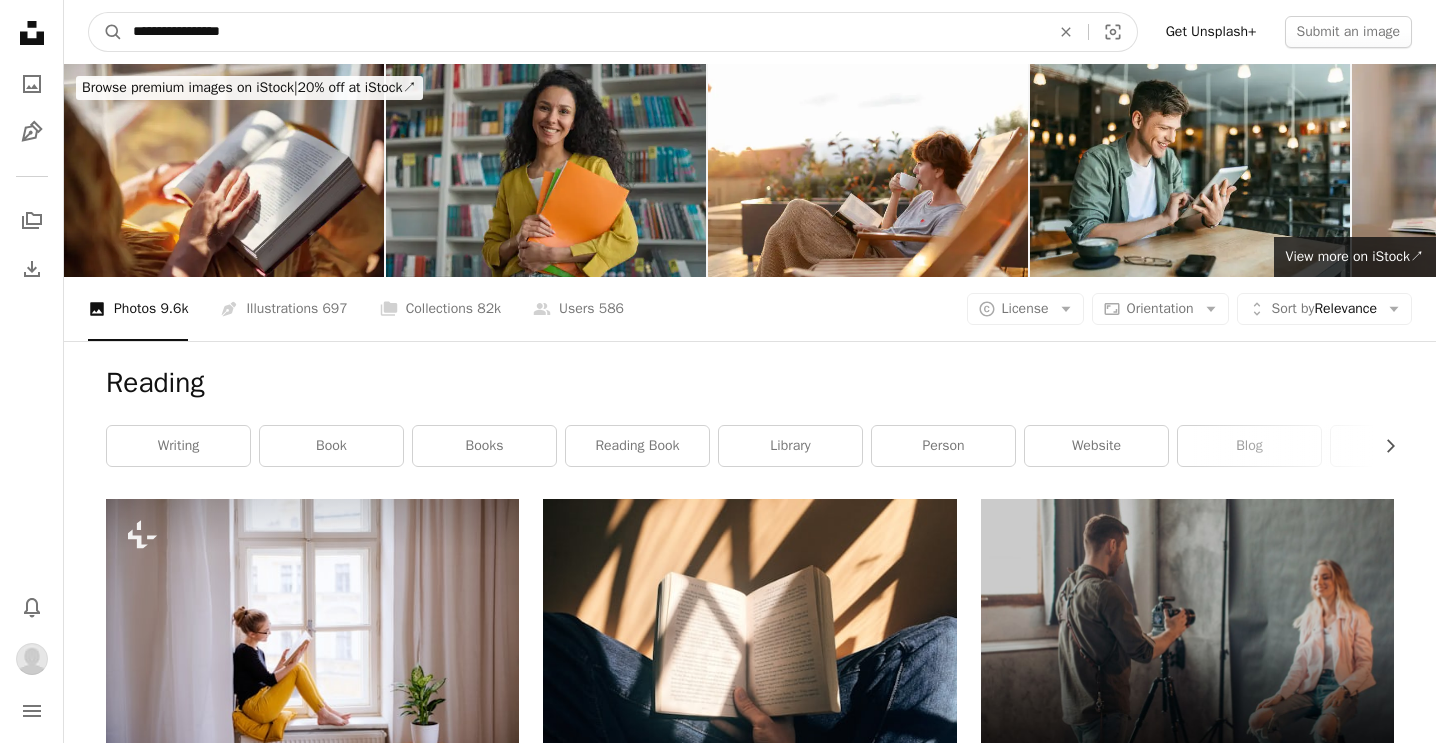 click on "A magnifying glass" at bounding box center (106, 32) 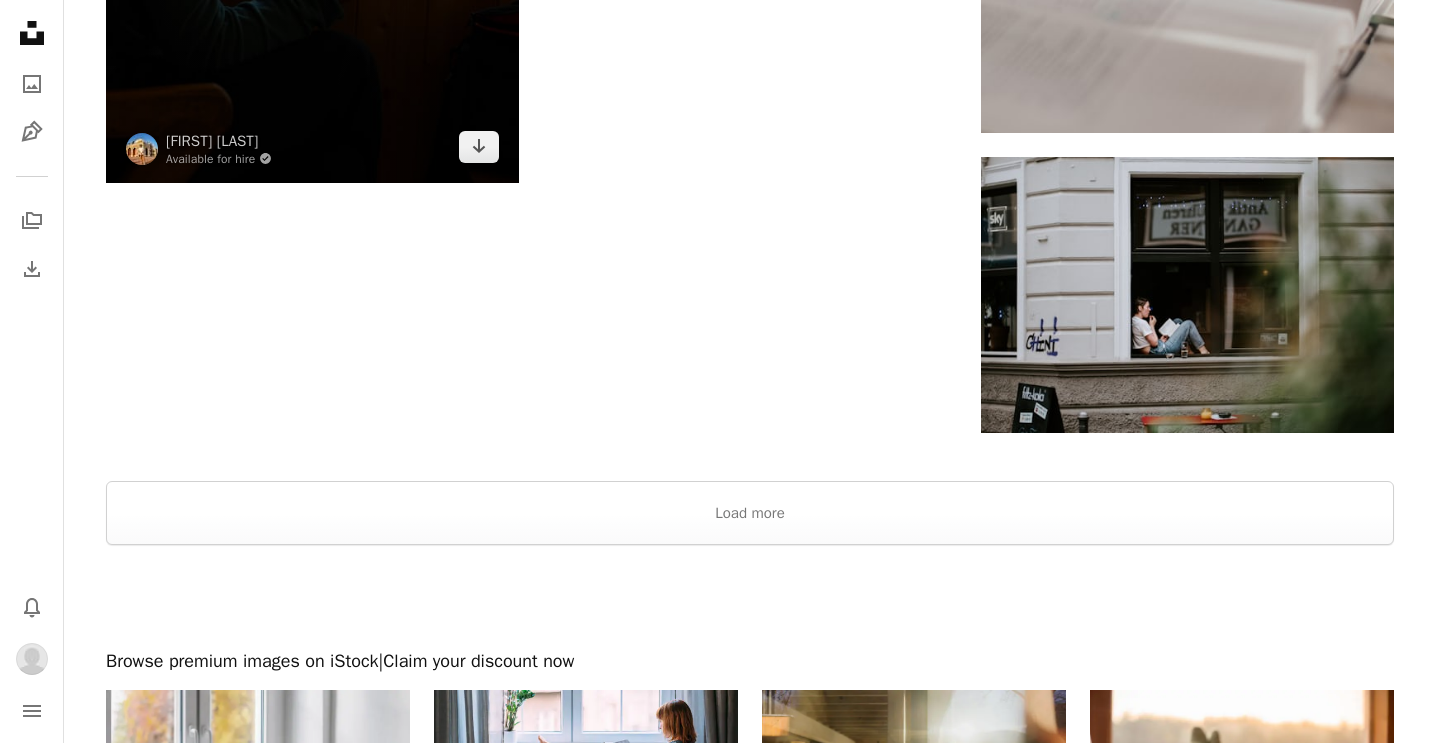 scroll, scrollTop: 4059, scrollLeft: 0, axis: vertical 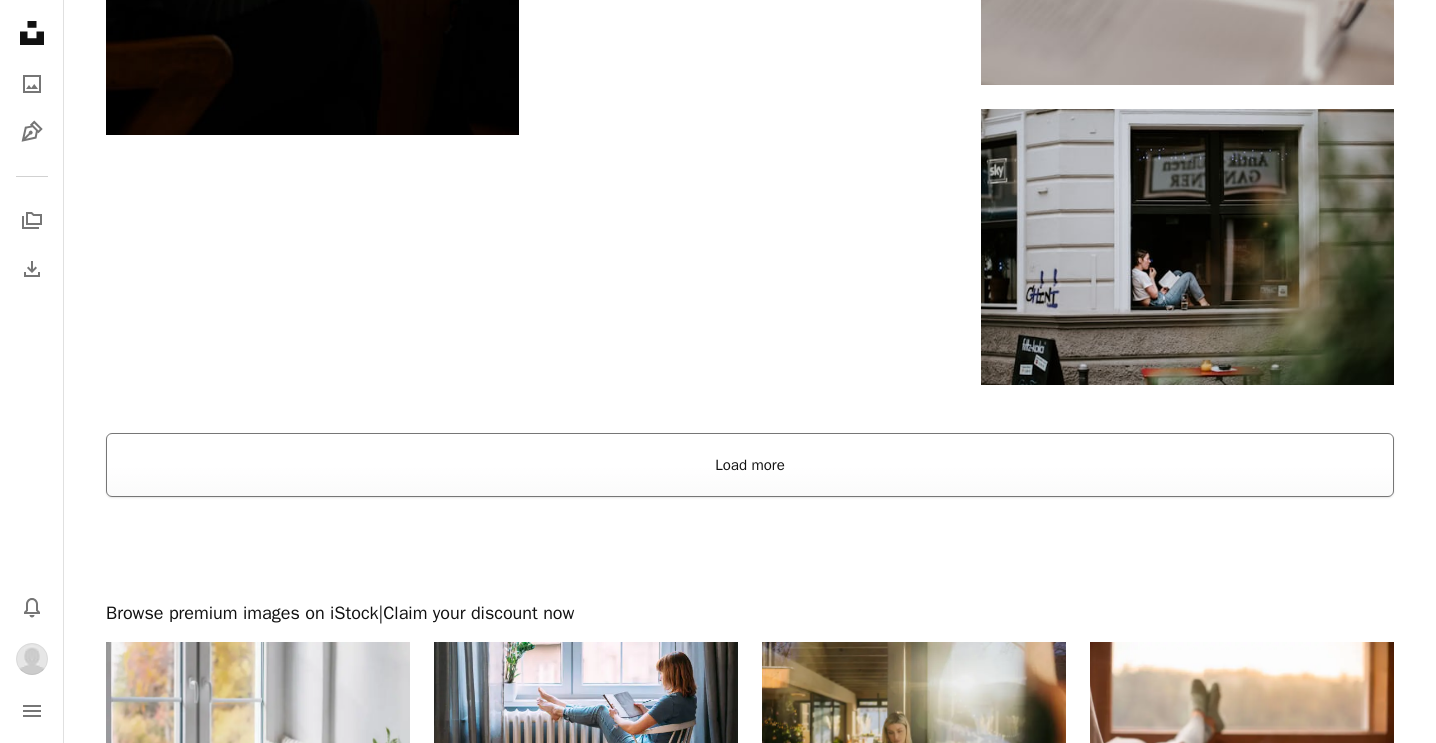 click on "Load more" at bounding box center [750, 465] 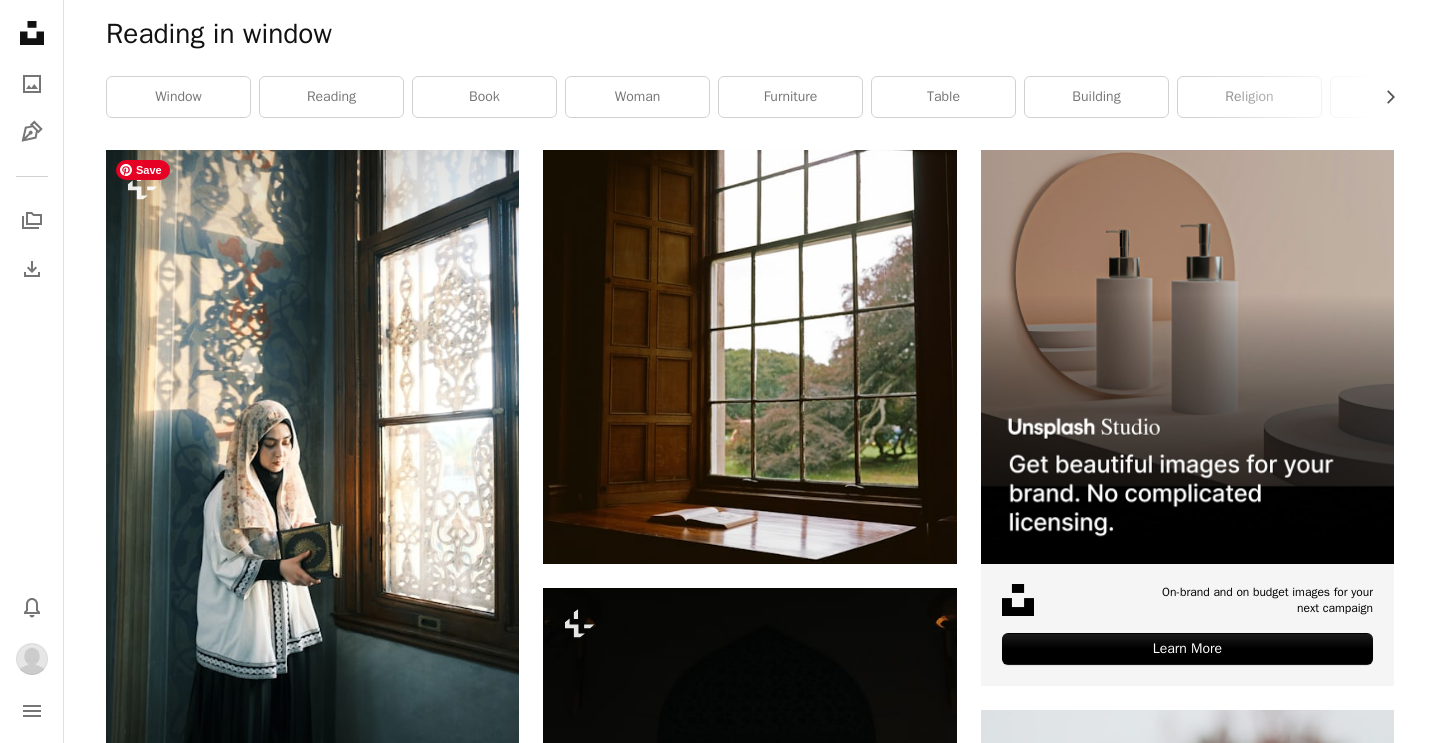 scroll, scrollTop: 0, scrollLeft: 0, axis: both 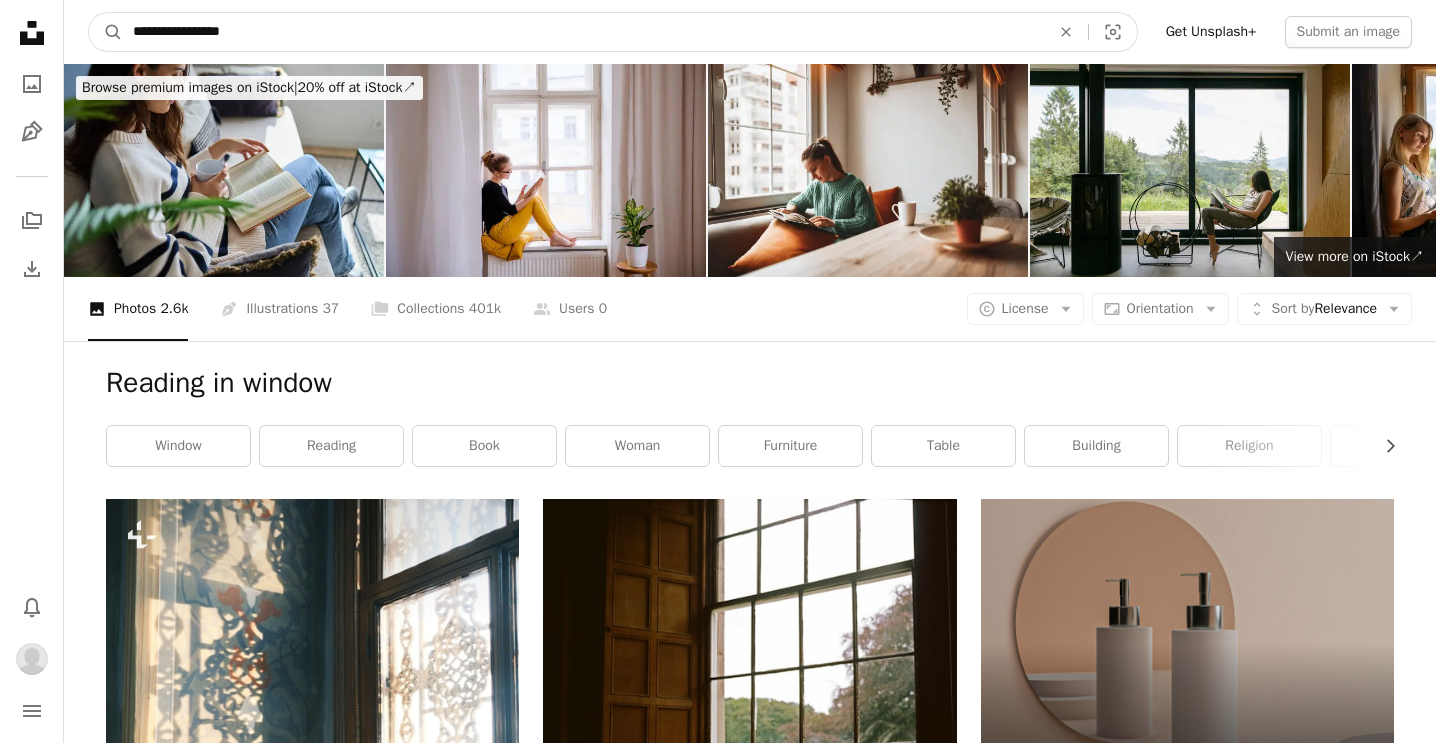 click on "**********" at bounding box center [583, 32] 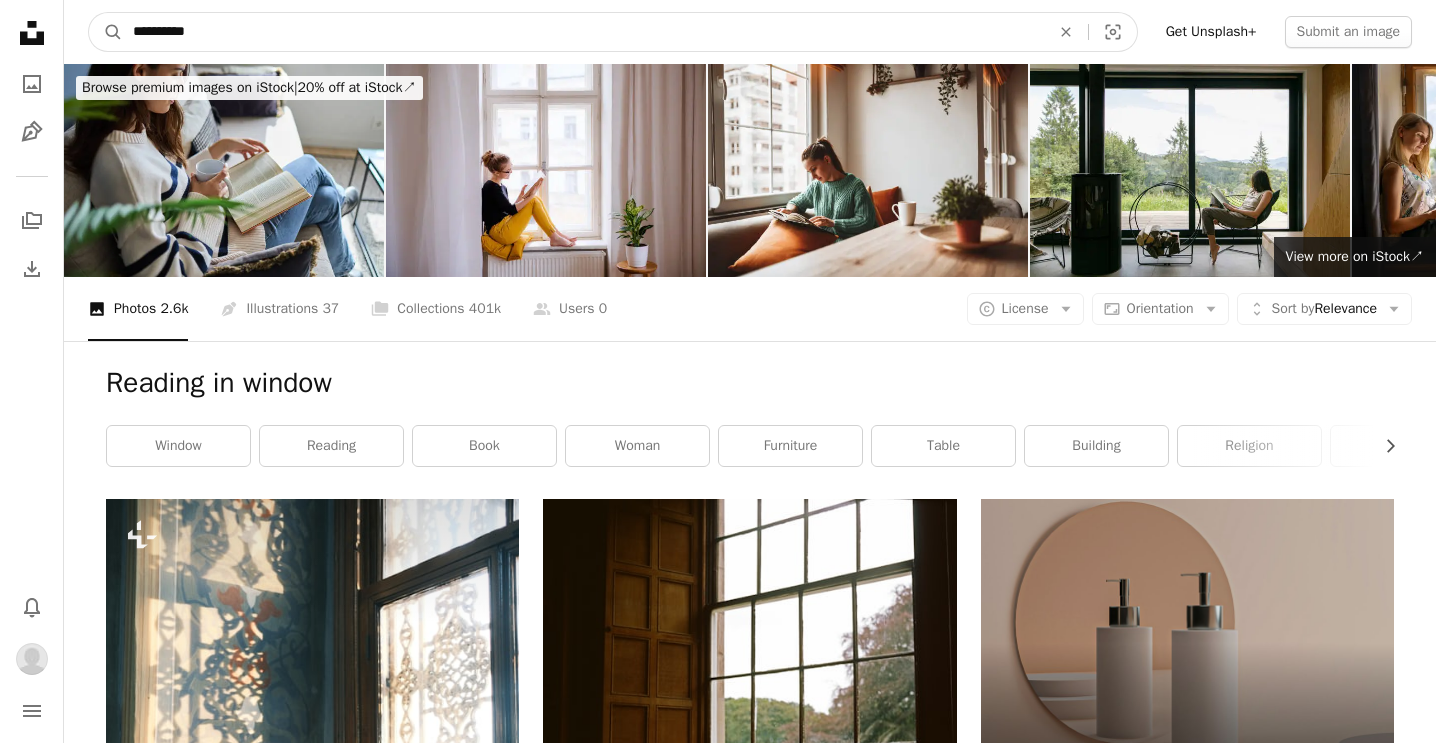 type on "**********" 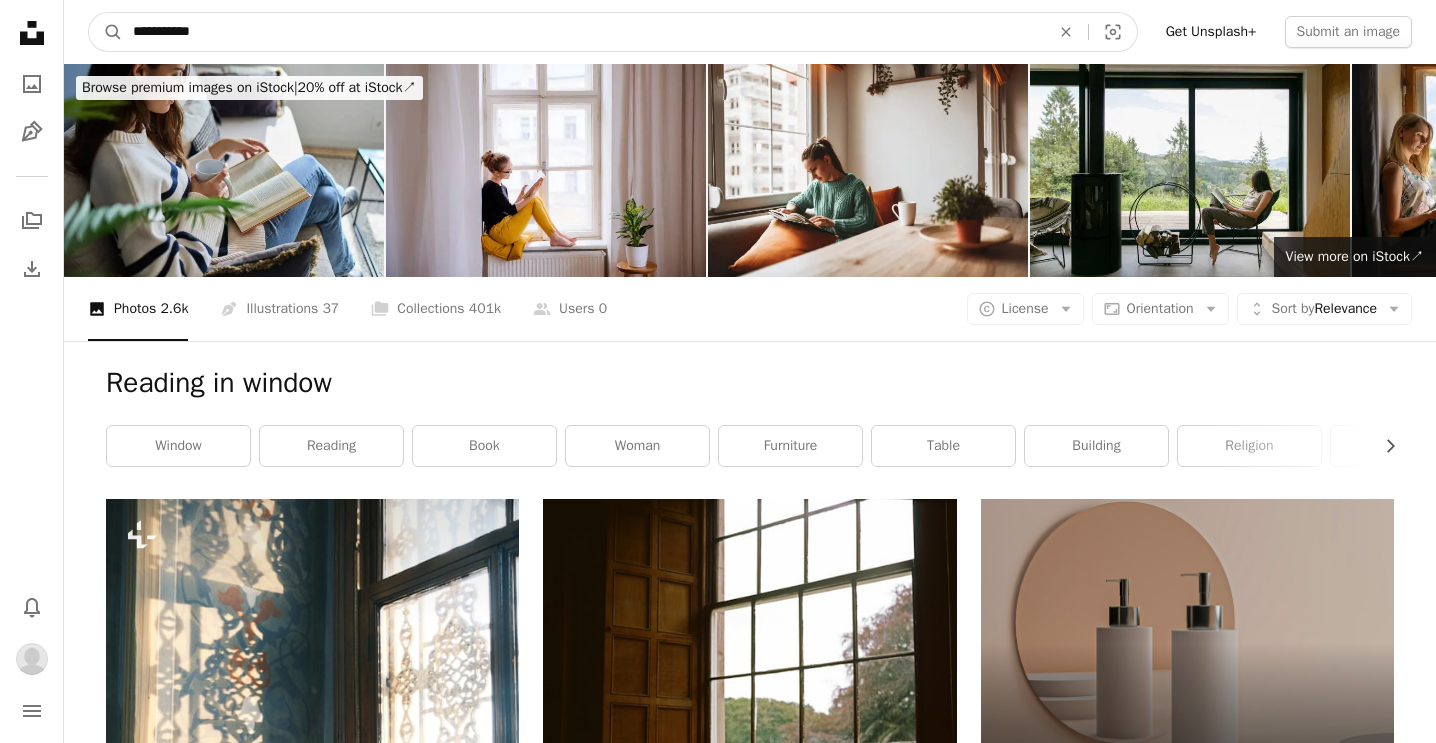 click on "A magnifying glass" at bounding box center (106, 32) 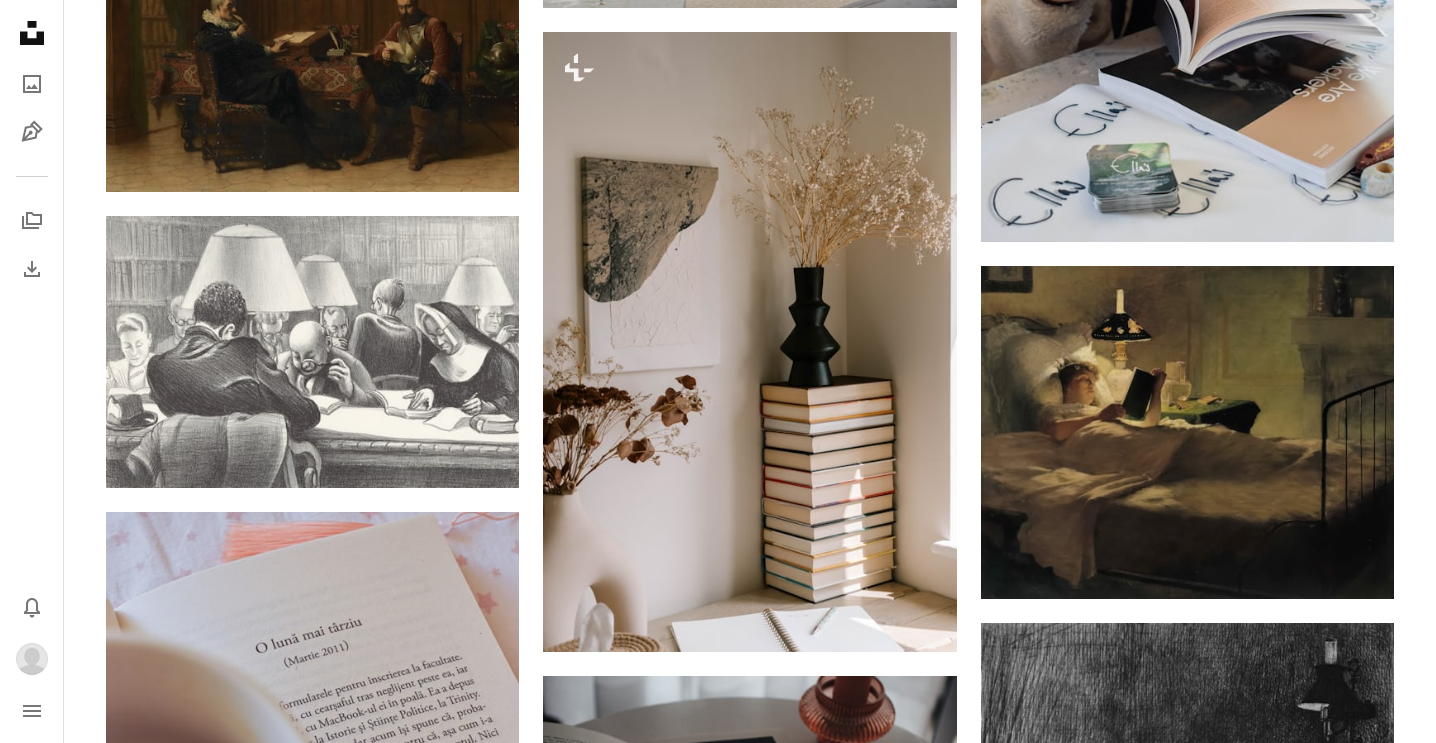 scroll, scrollTop: 0, scrollLeft: 0, axis: both 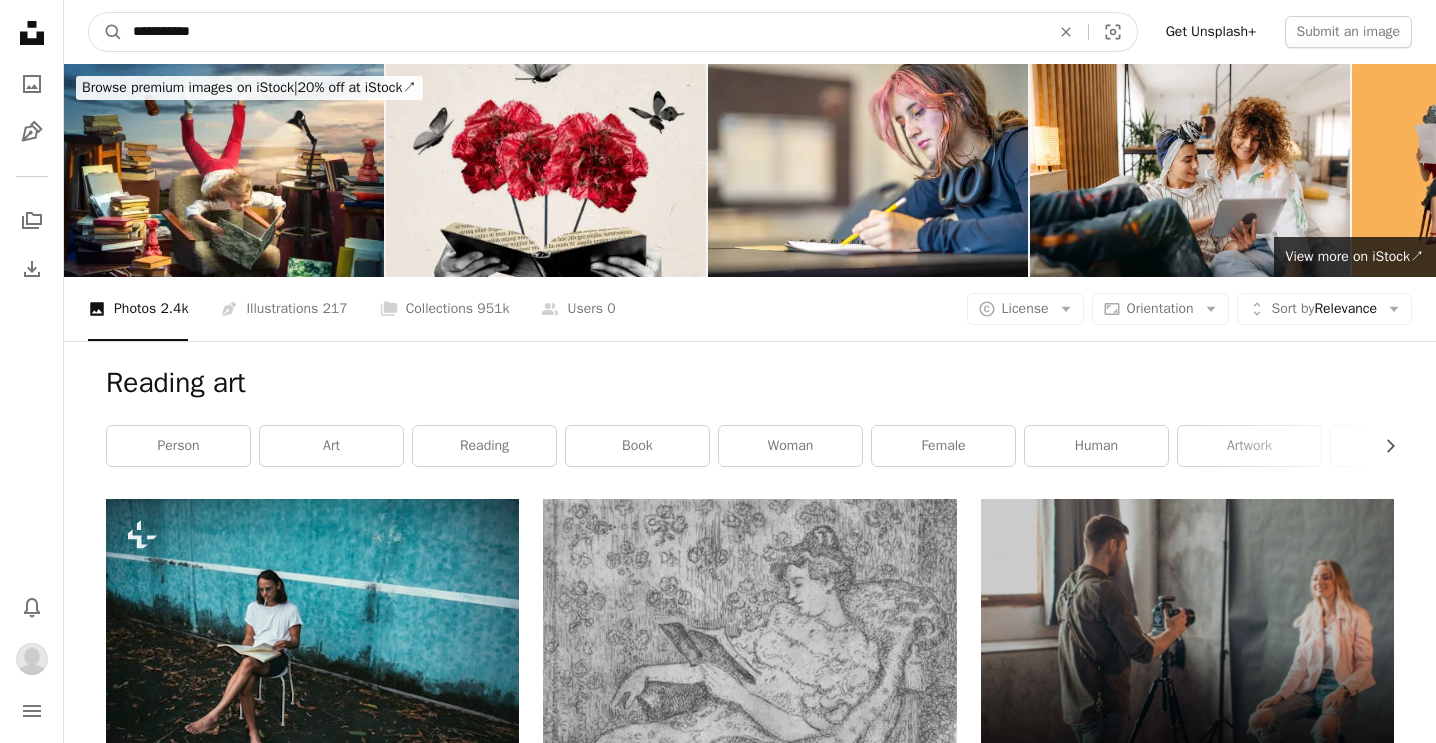 click on "**********" at bounding box center (583, 32) 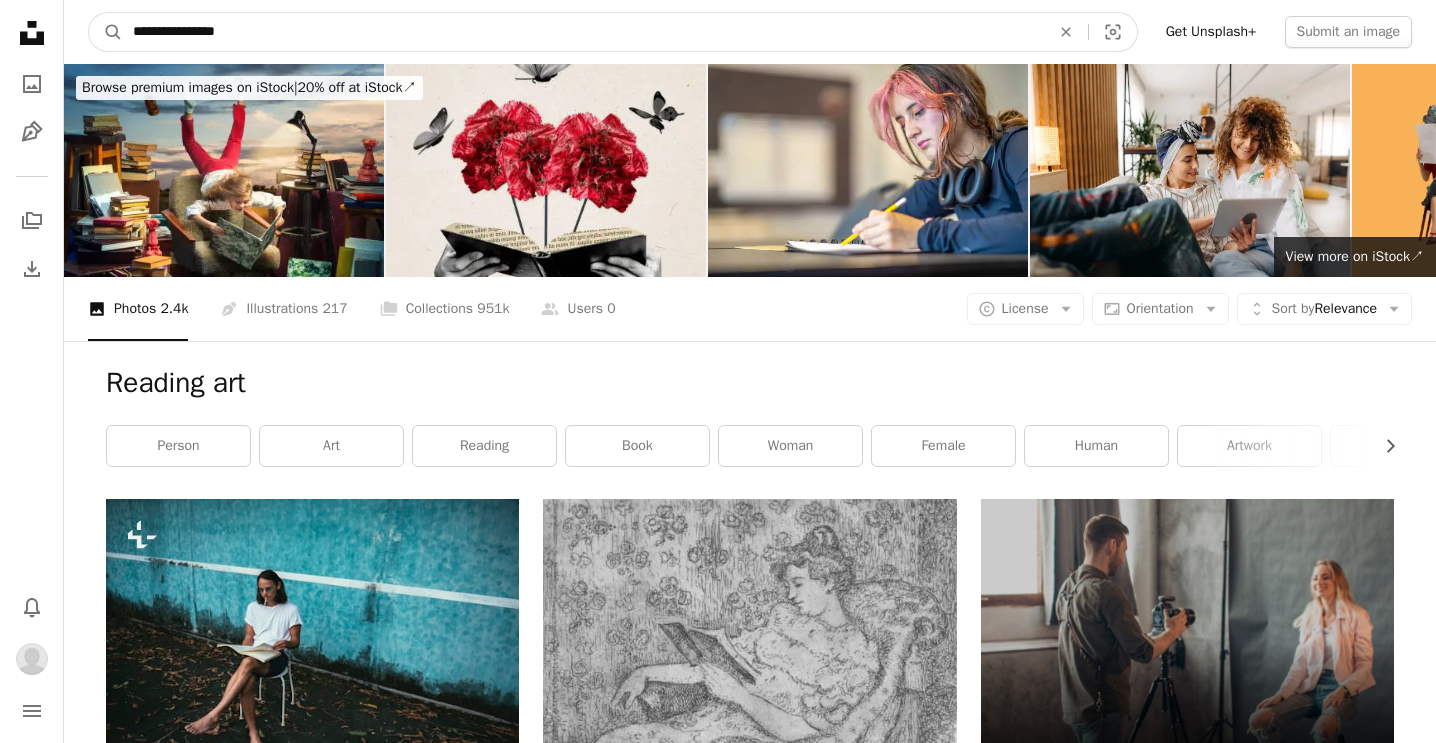 type on "**********" 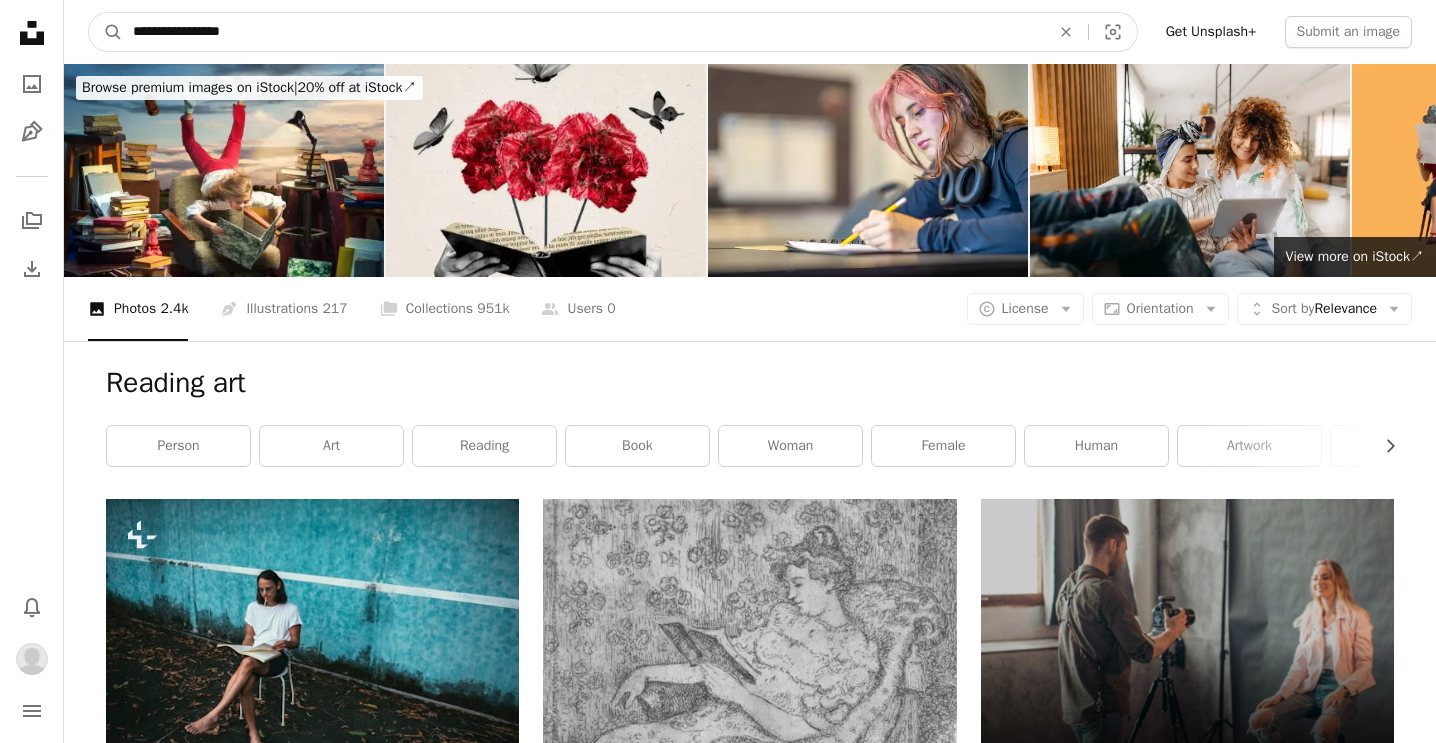 click on "A magnifying glass" at bounding box center (106, 32) 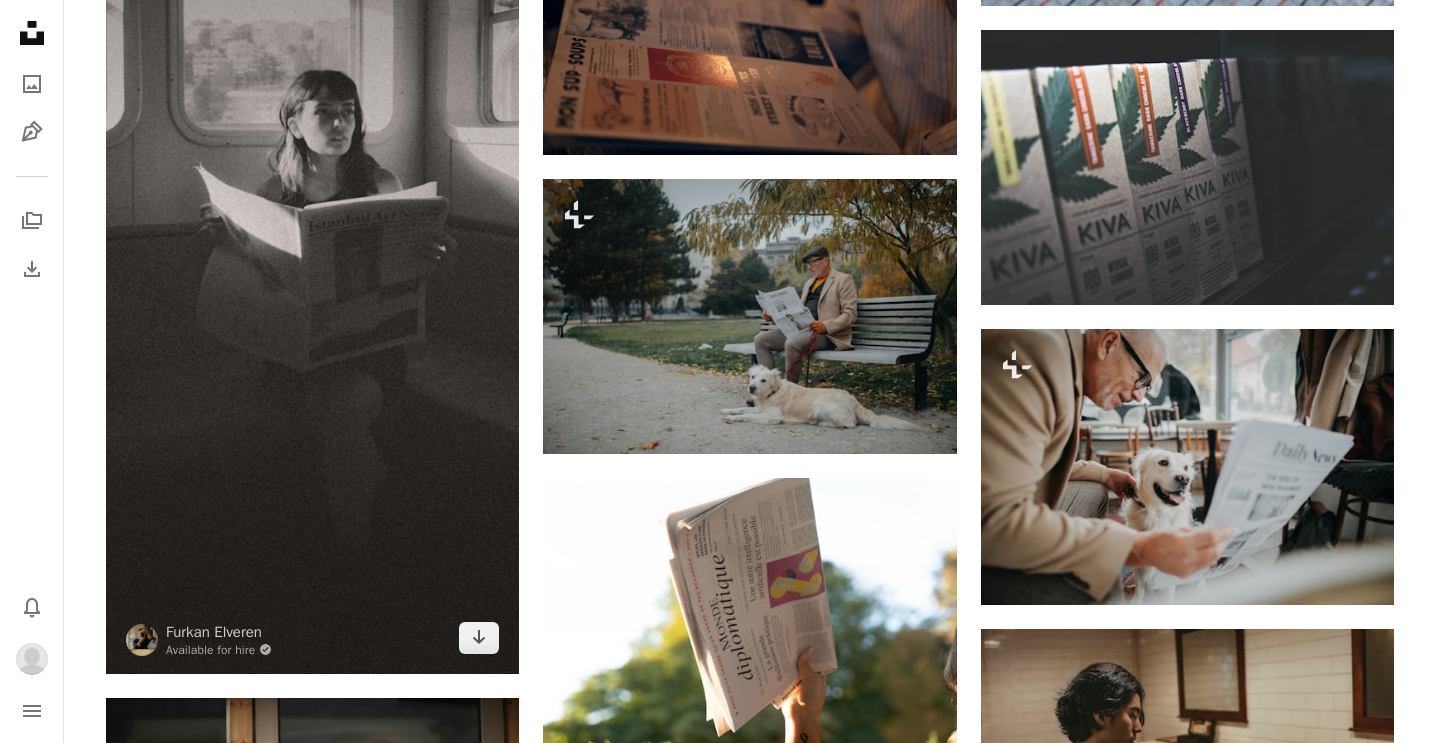 scroll, scrollTop: 2238, scrollLeft: 0, axis: vertical 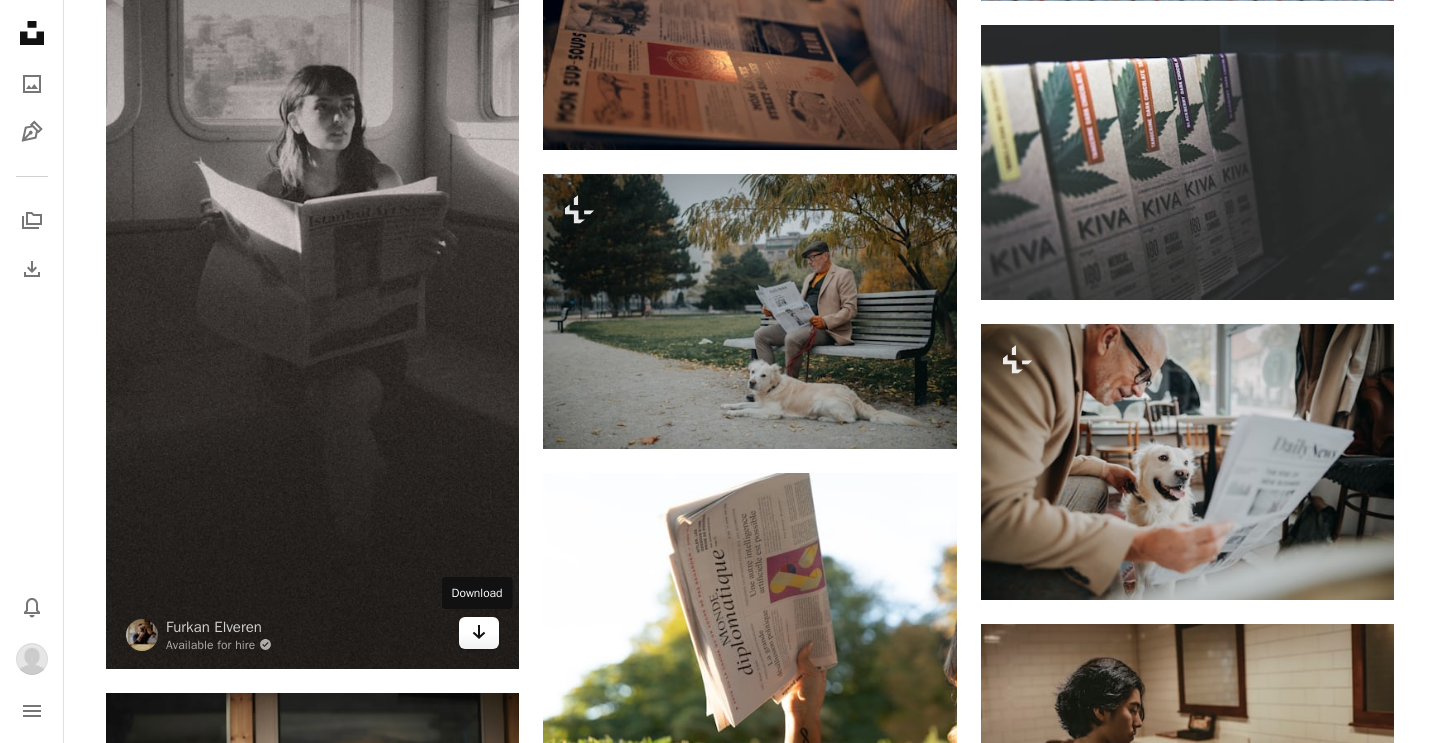 click on "Arrow pointing down" 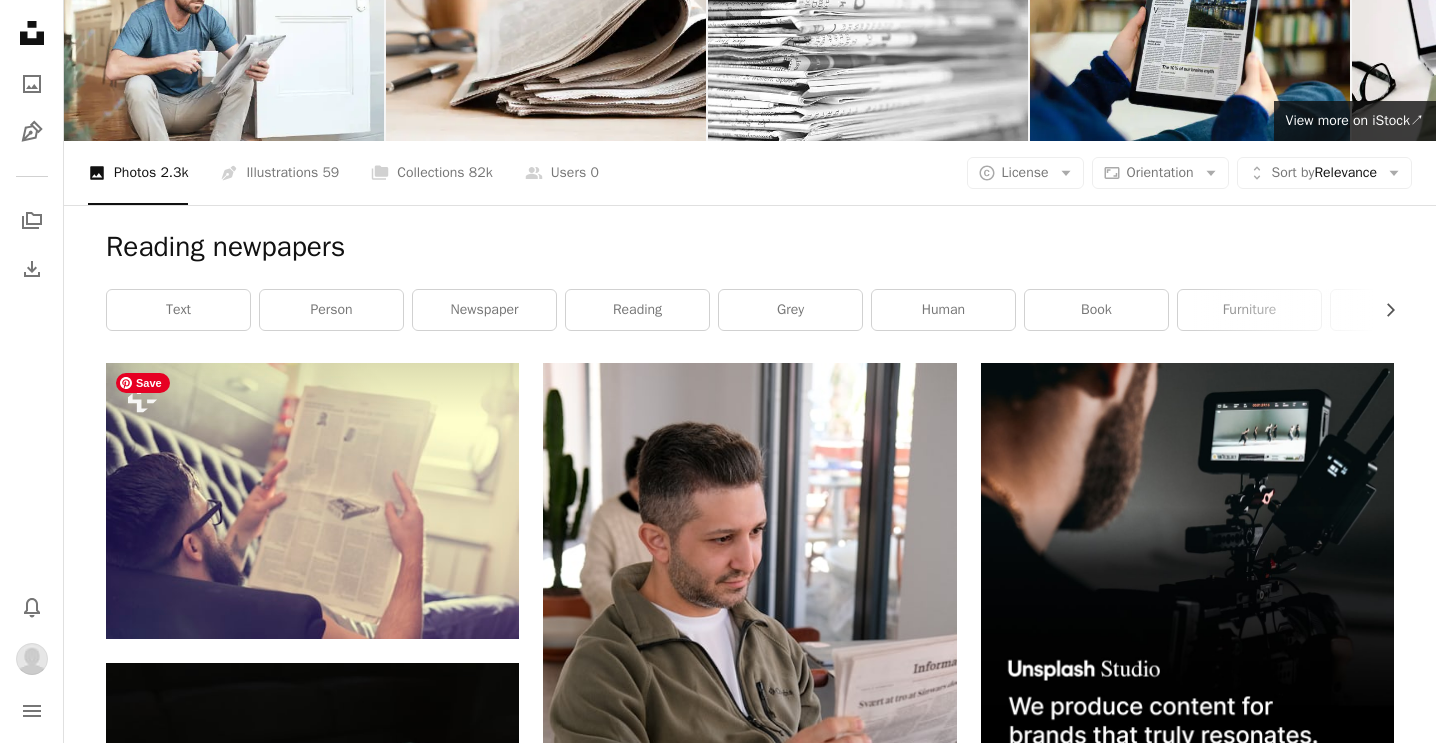 scroll, scrollTop: 0, scrollLeft: 0, axis: both 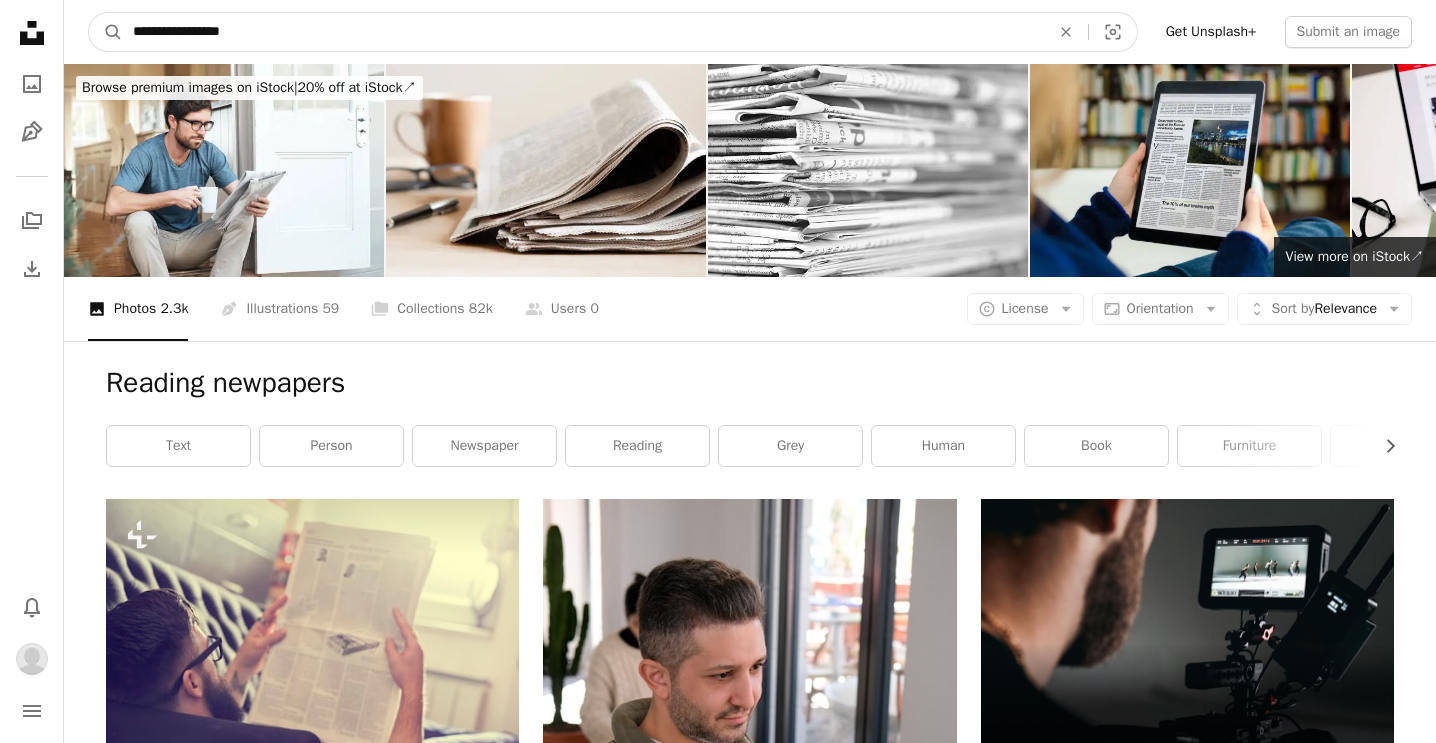 click on "**********" at bounding box center [583, 32] 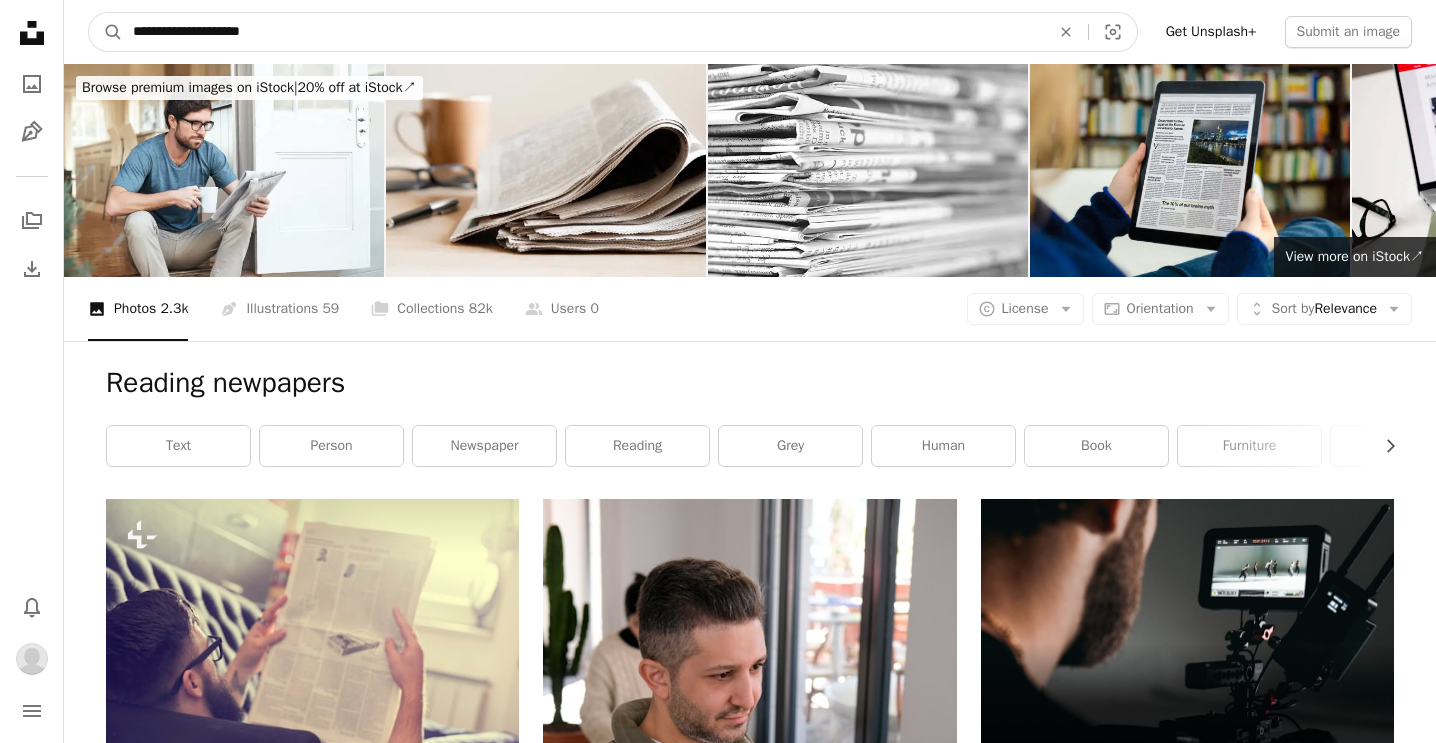 type on "**********" 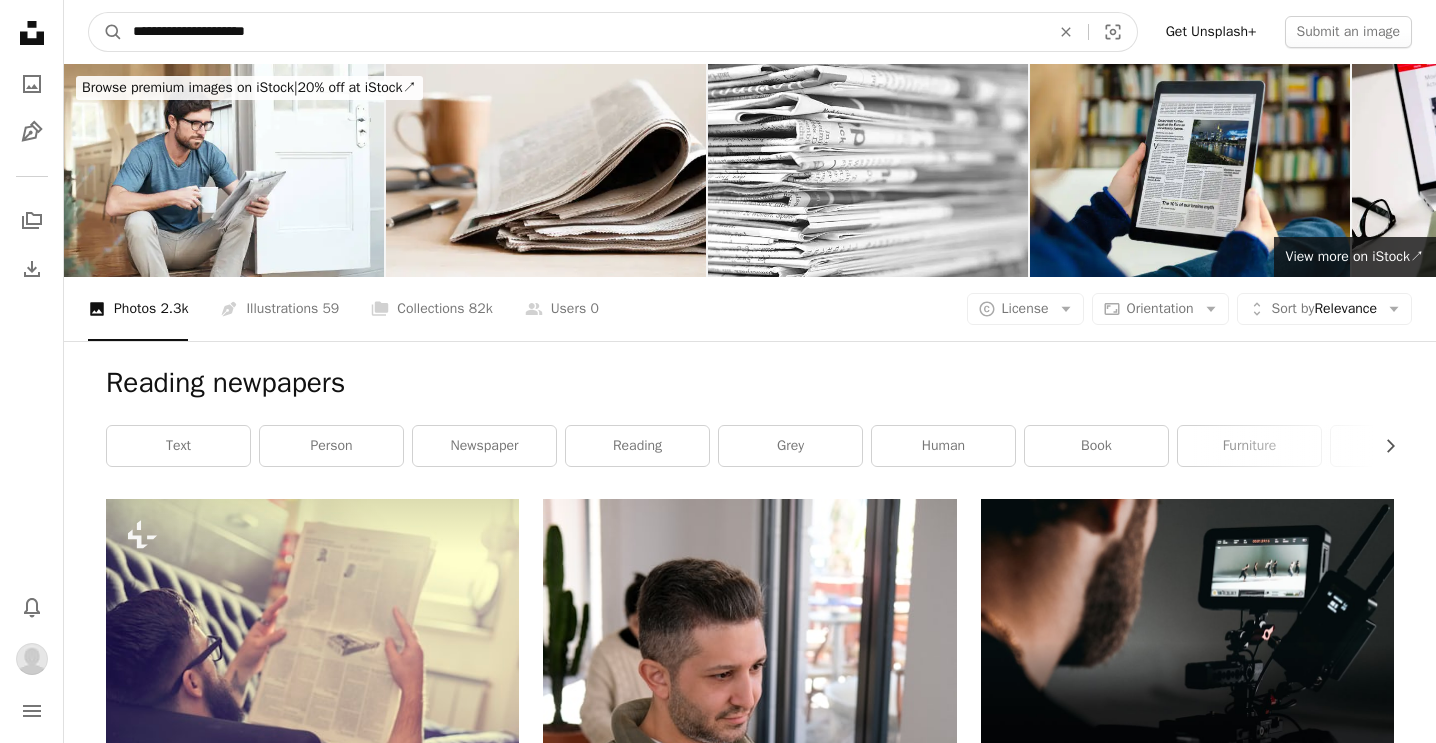 click on "A magnifying glass" at bounding box center [106, 32] 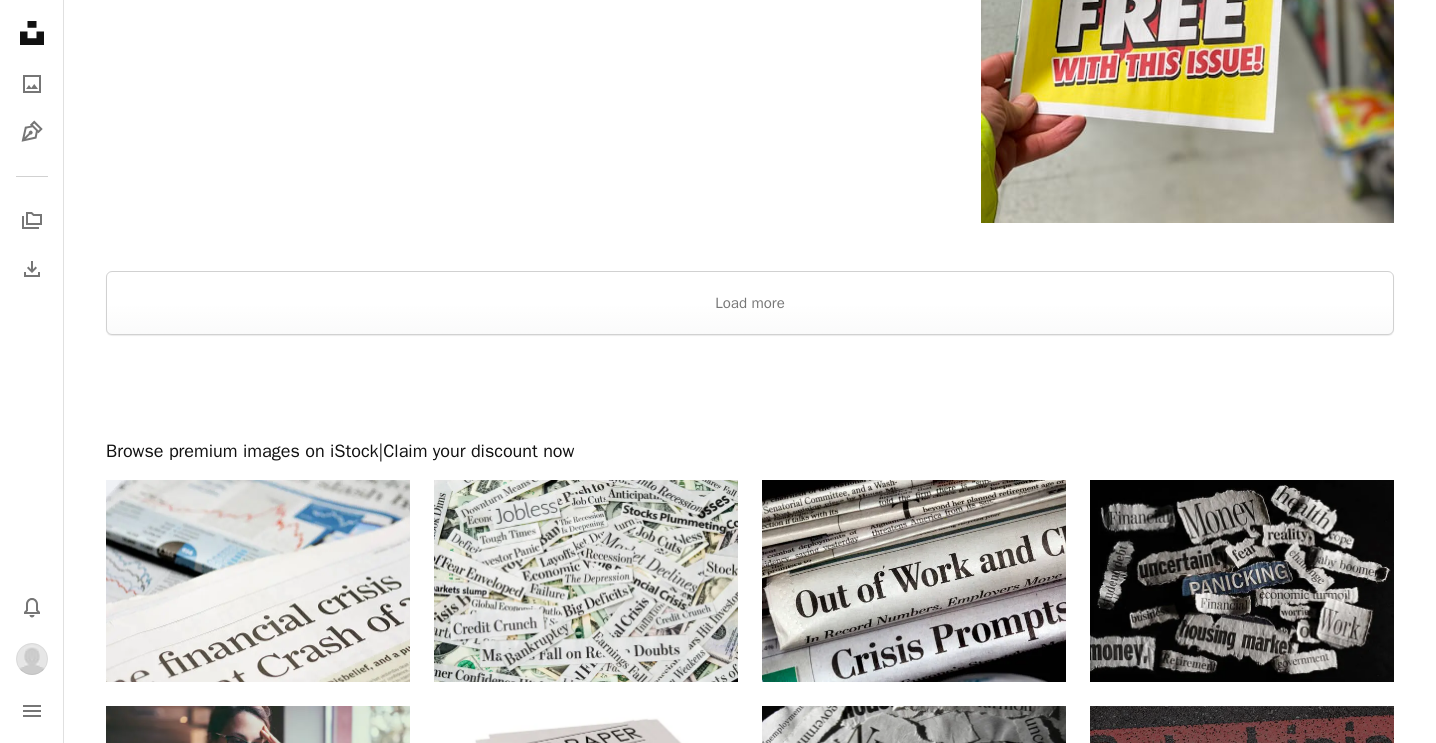 scroll, scrollTop: 3634, scrollLeft: 0, axis: vertical 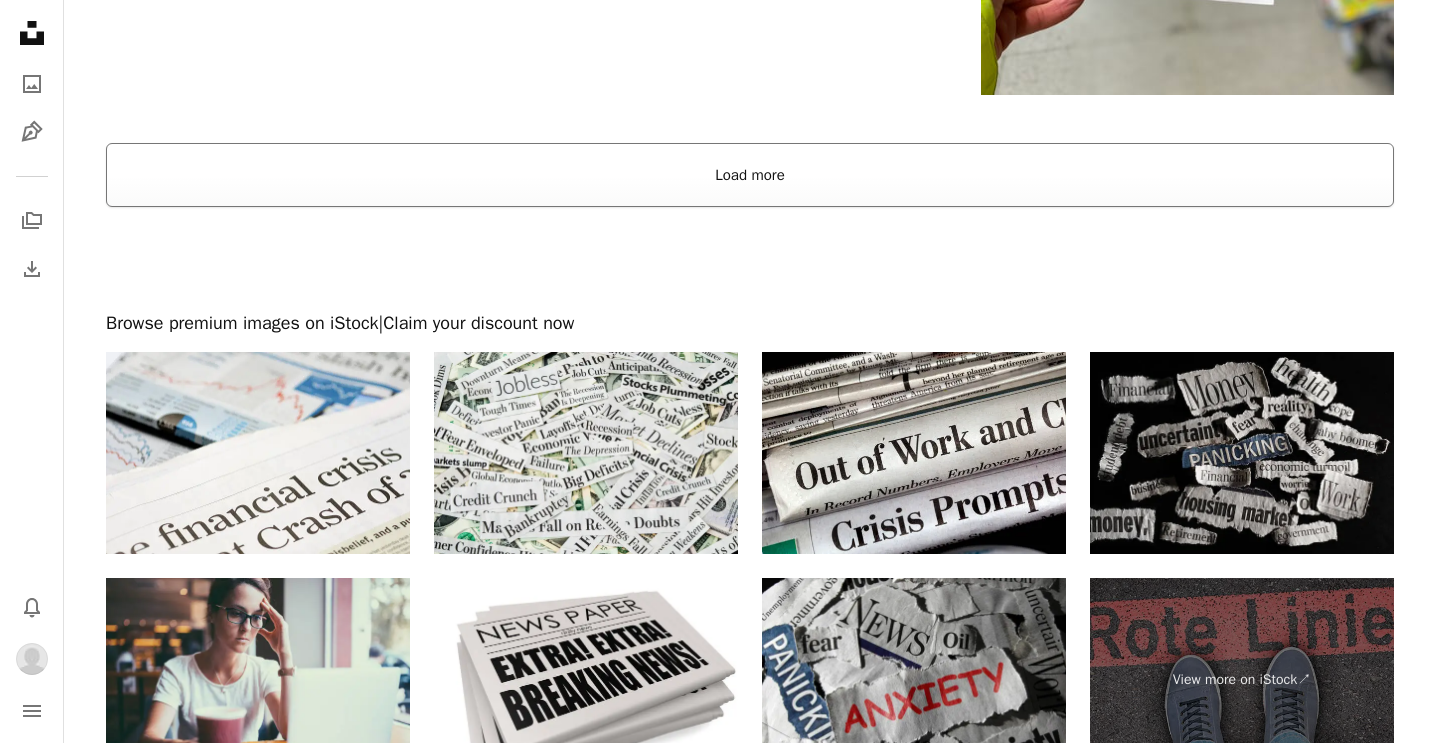 click on "Load more" at bounding box center [750, 175] 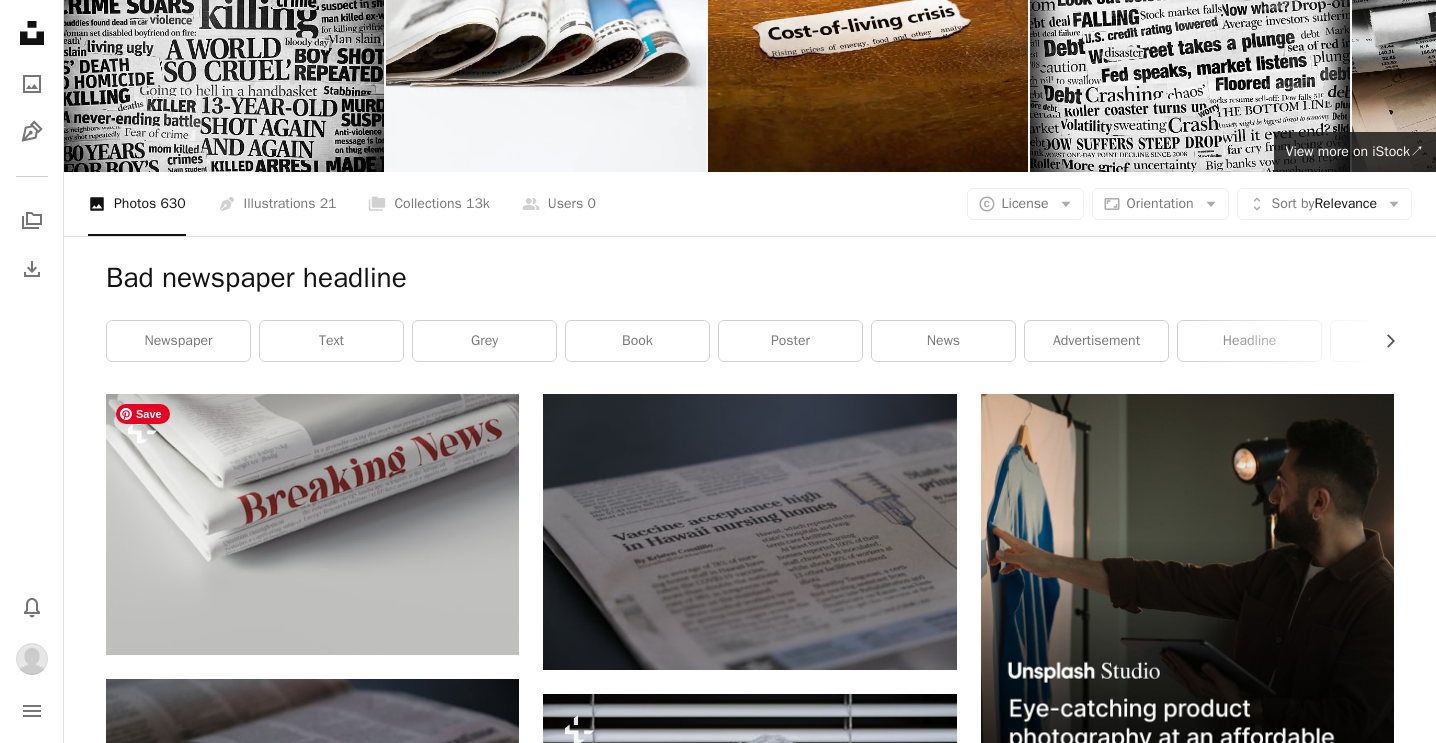 scroll, scrollTop: 0, scrollLeft: 0, axis: both 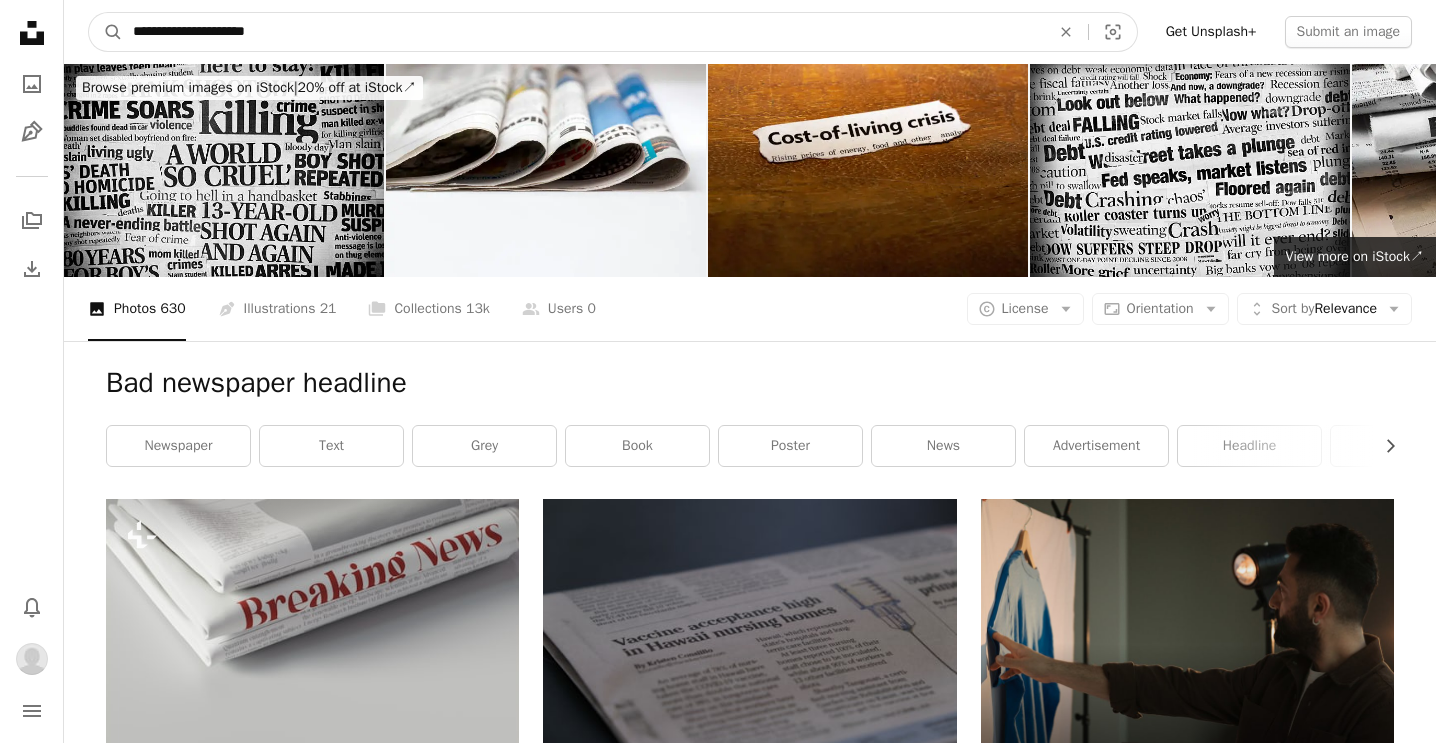 click on "**********" at bounding box center [583, 32] 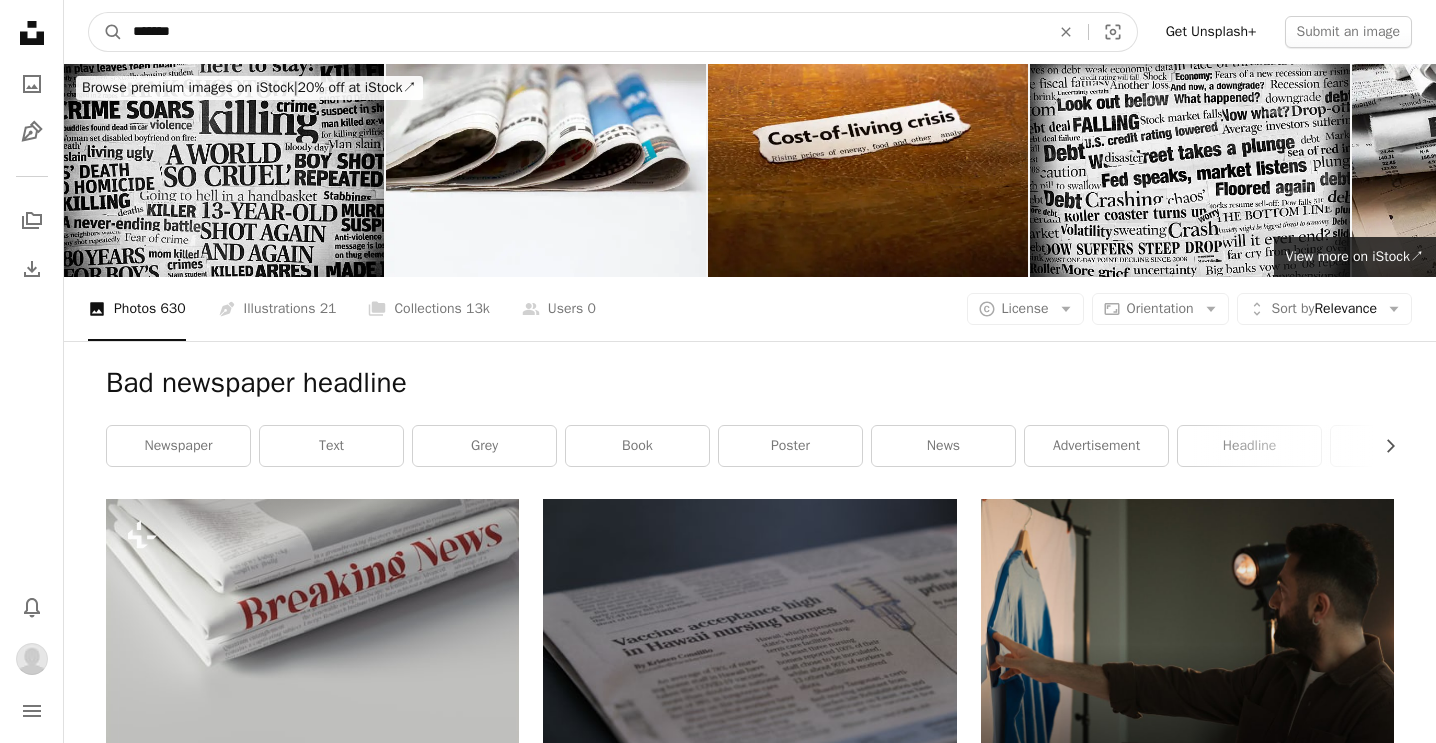 type on "********" 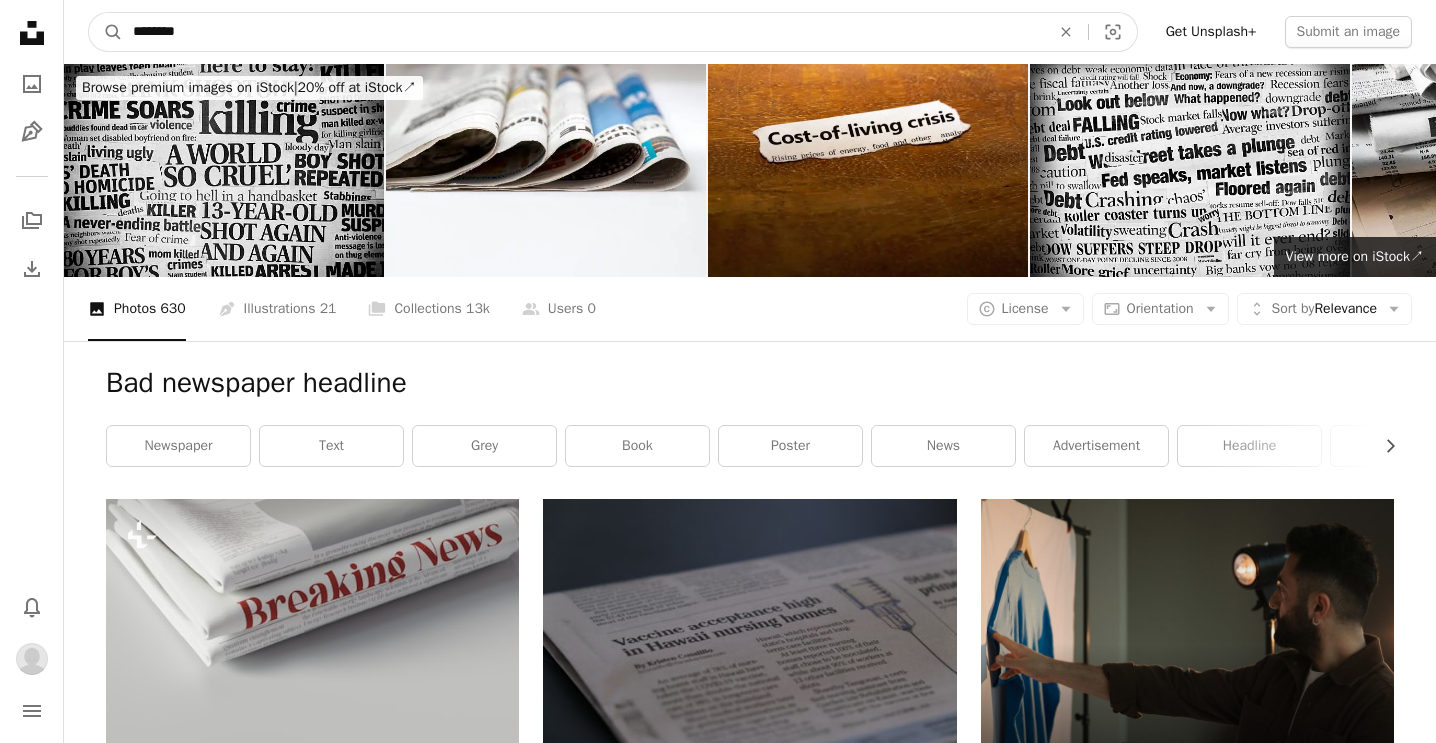 click on "A magnifying glass" at bounding box center [106, 32] 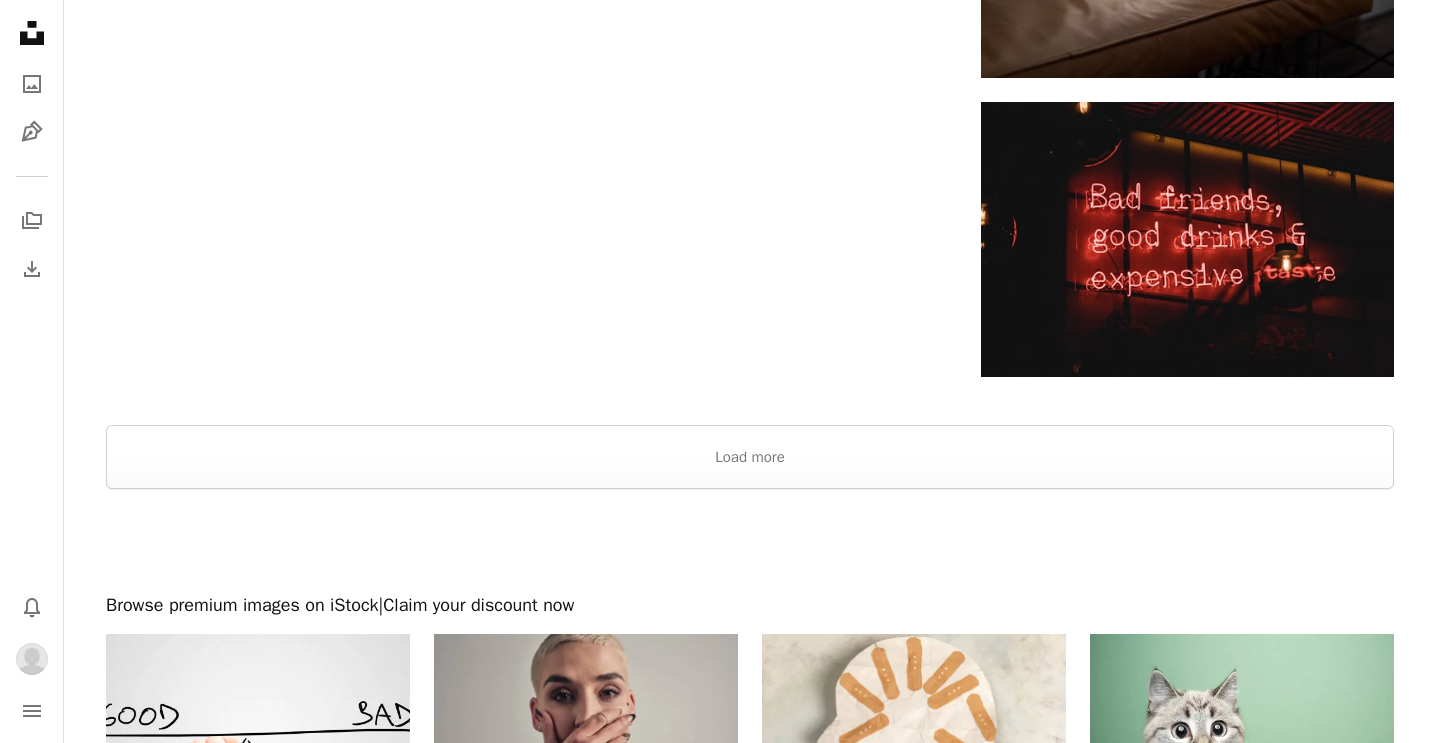 scroll, scrollTop: 3148, scrollLeft: 0, axis: vertical 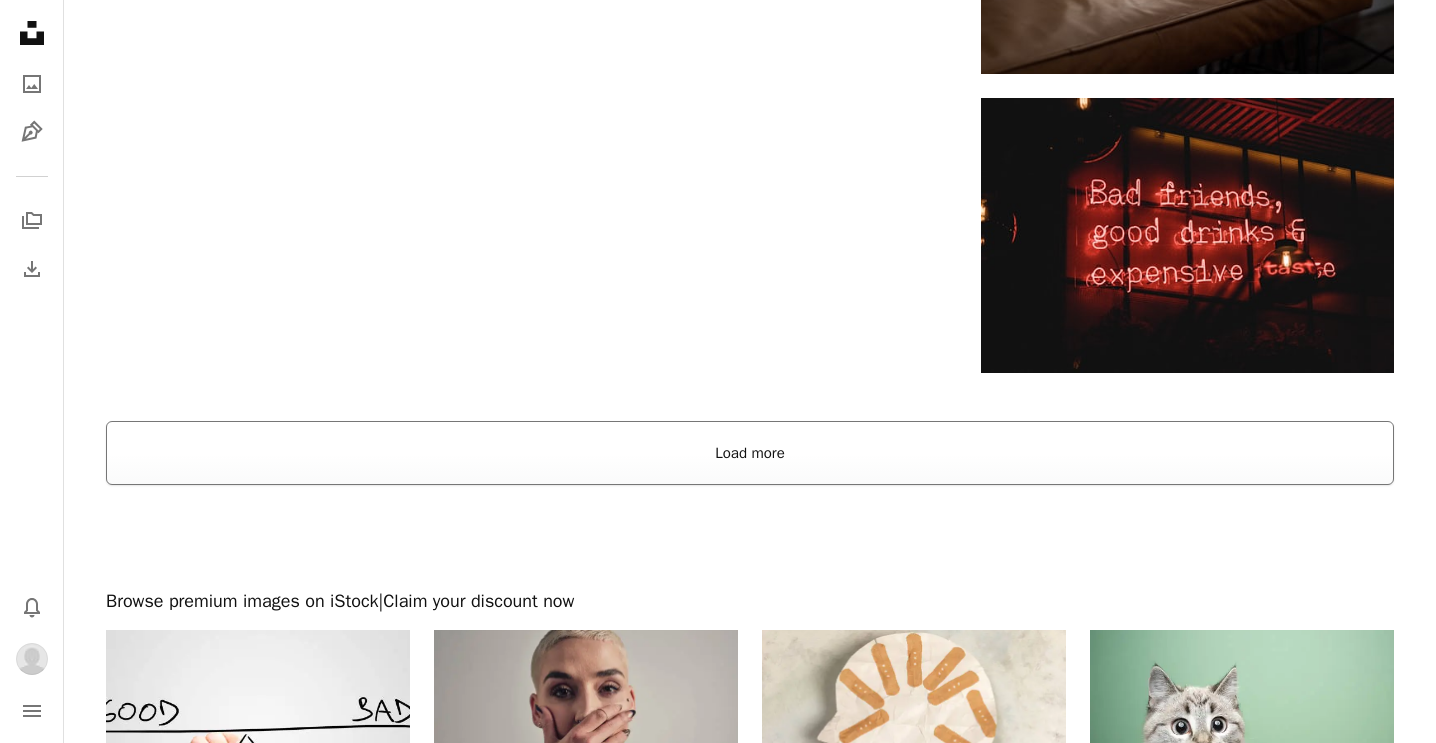 click on "Load more" at bounding box center (750, 453) 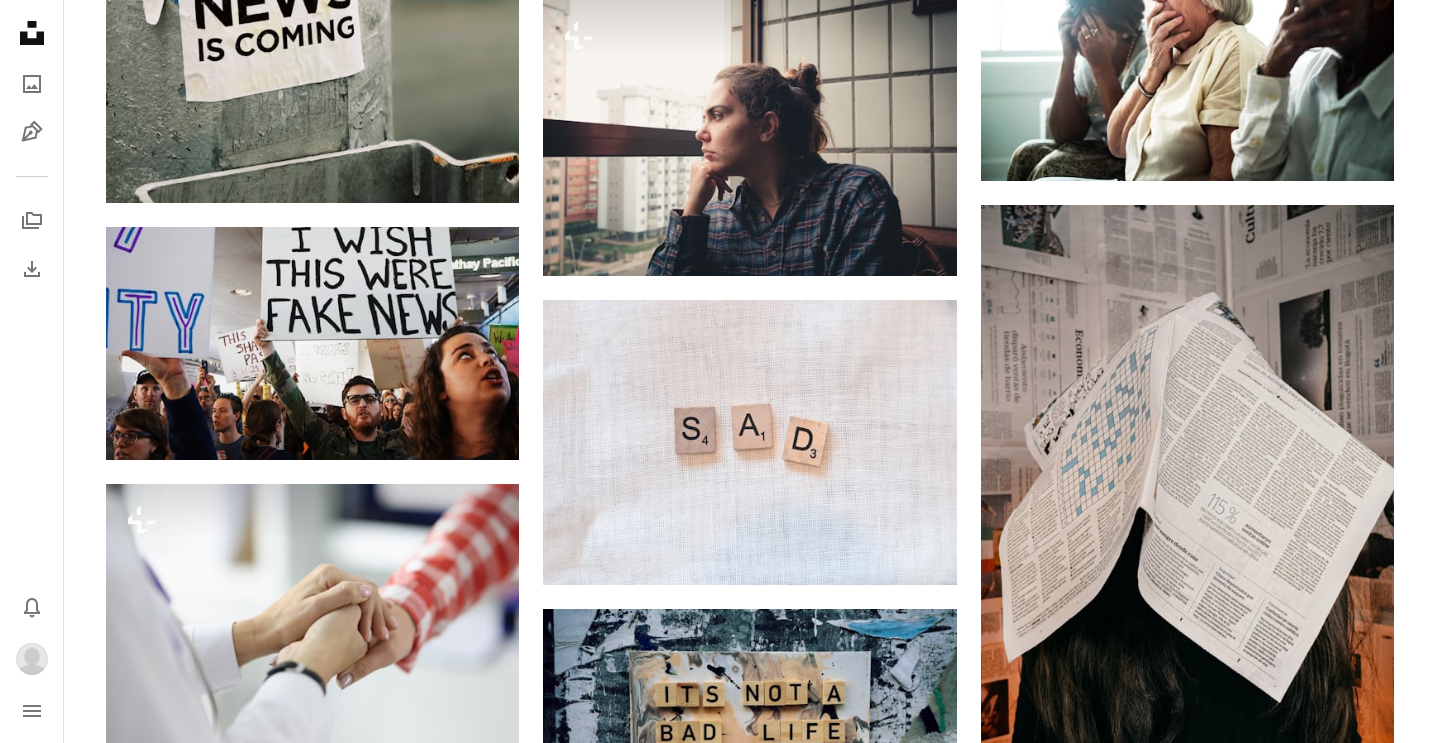 scroll, scrollTop: 0, scrollLeft: 0, axis: both 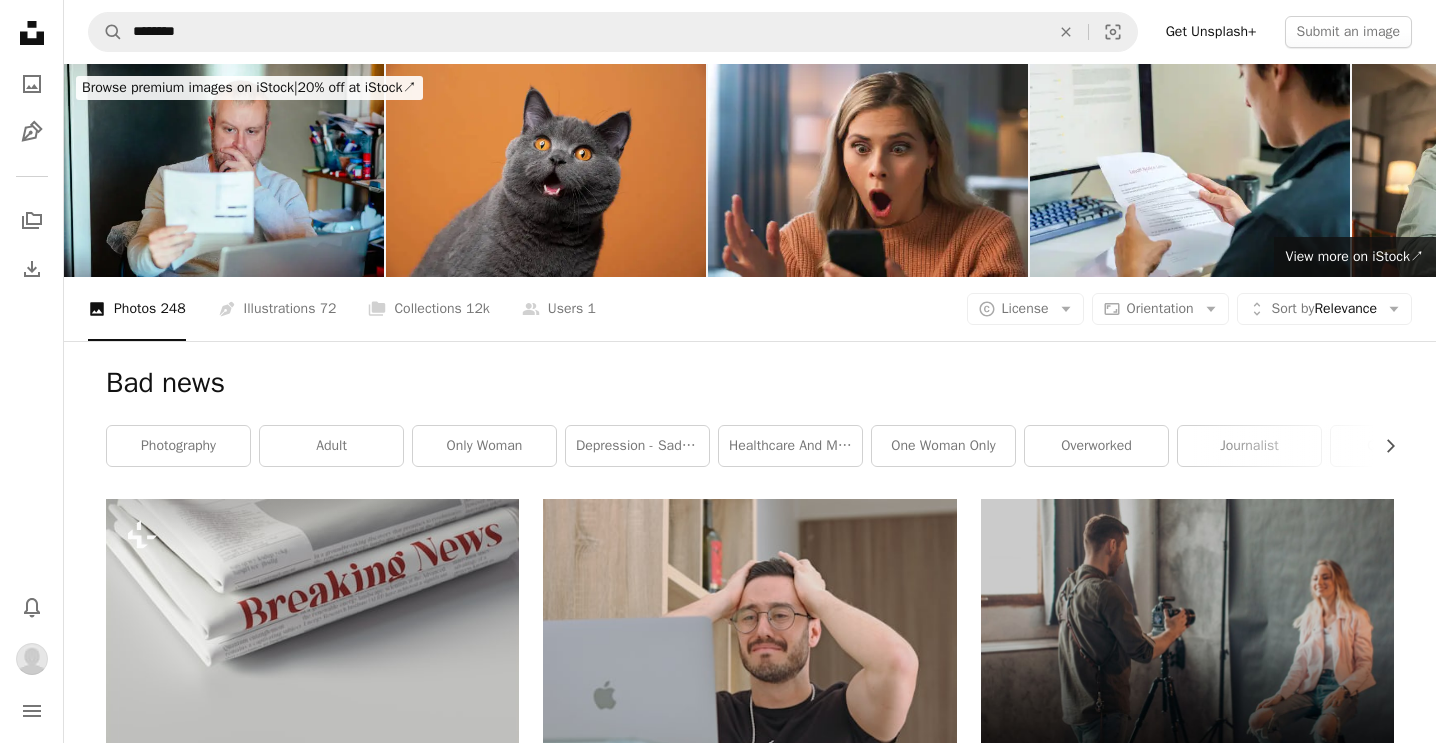click on "A magnifying glass ******** An X shape Visual search Get Unsplash+ Submit an image" at bounding box center (750, 32) 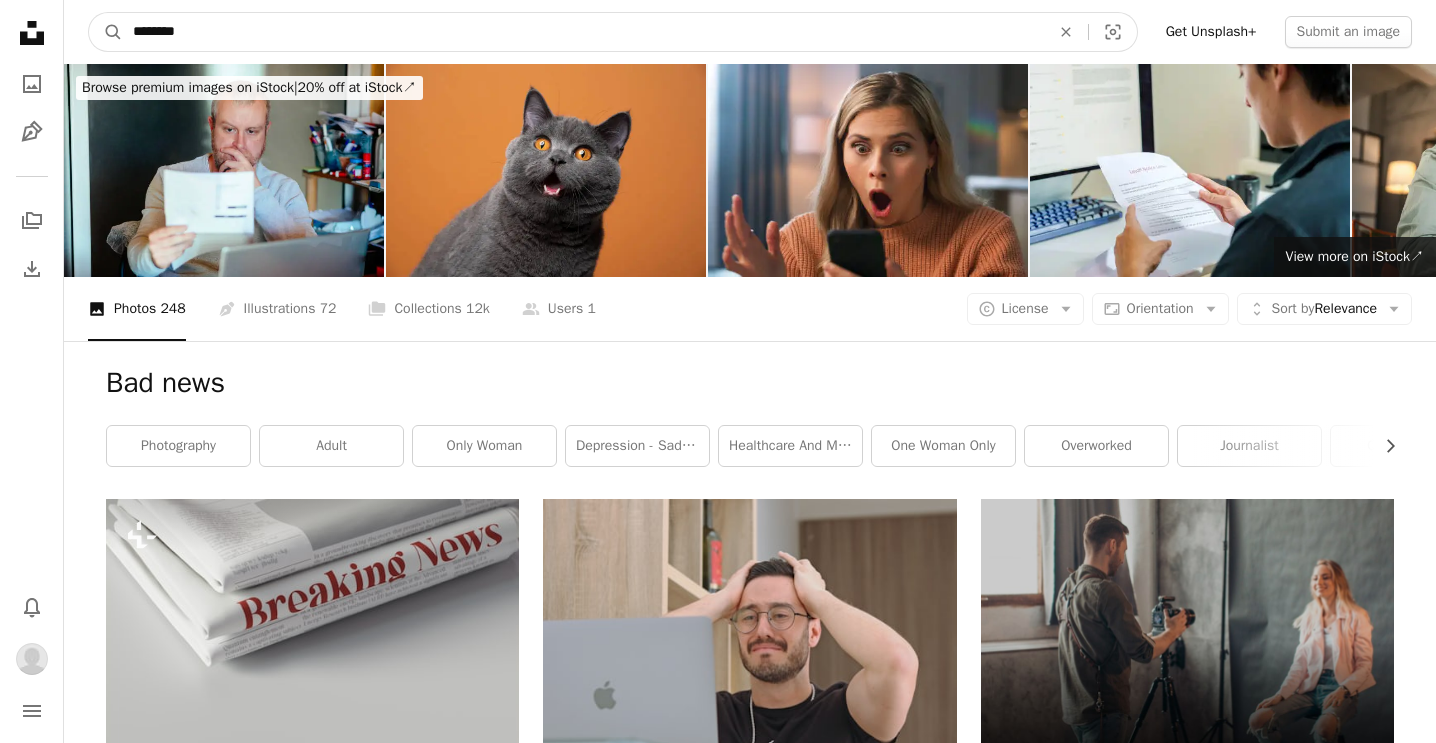 click on "********" at bounding box center (583, 32) 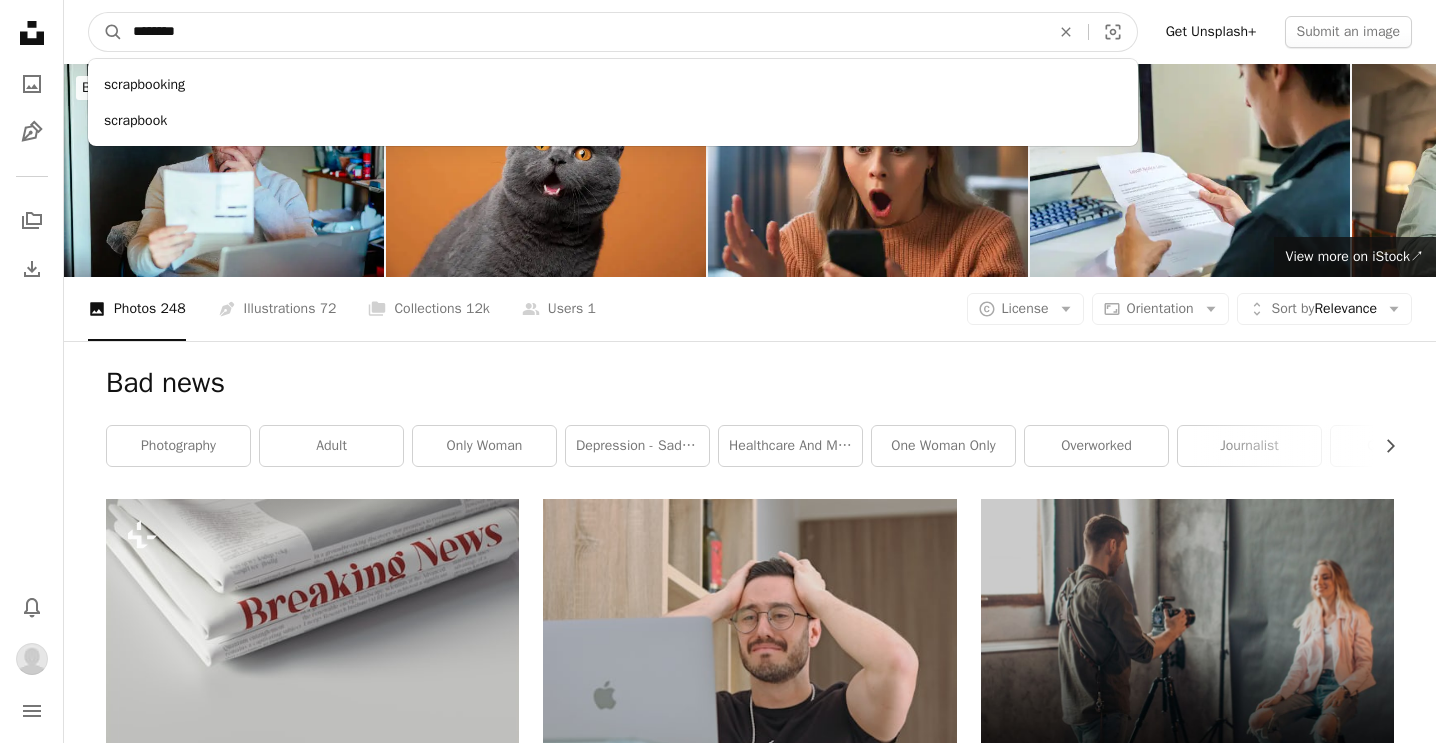type on "*********" 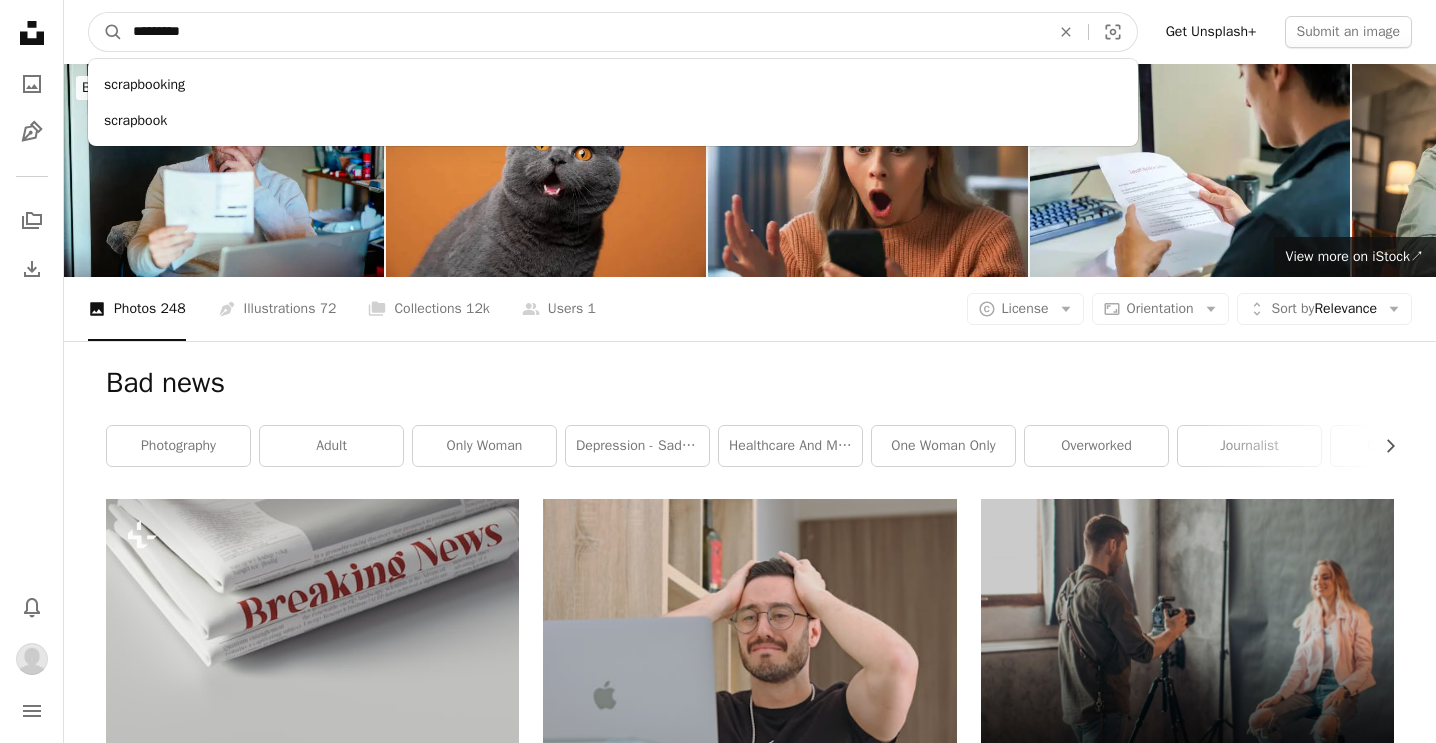 click on "A magnifying glass" at bounding box center [106, 32] 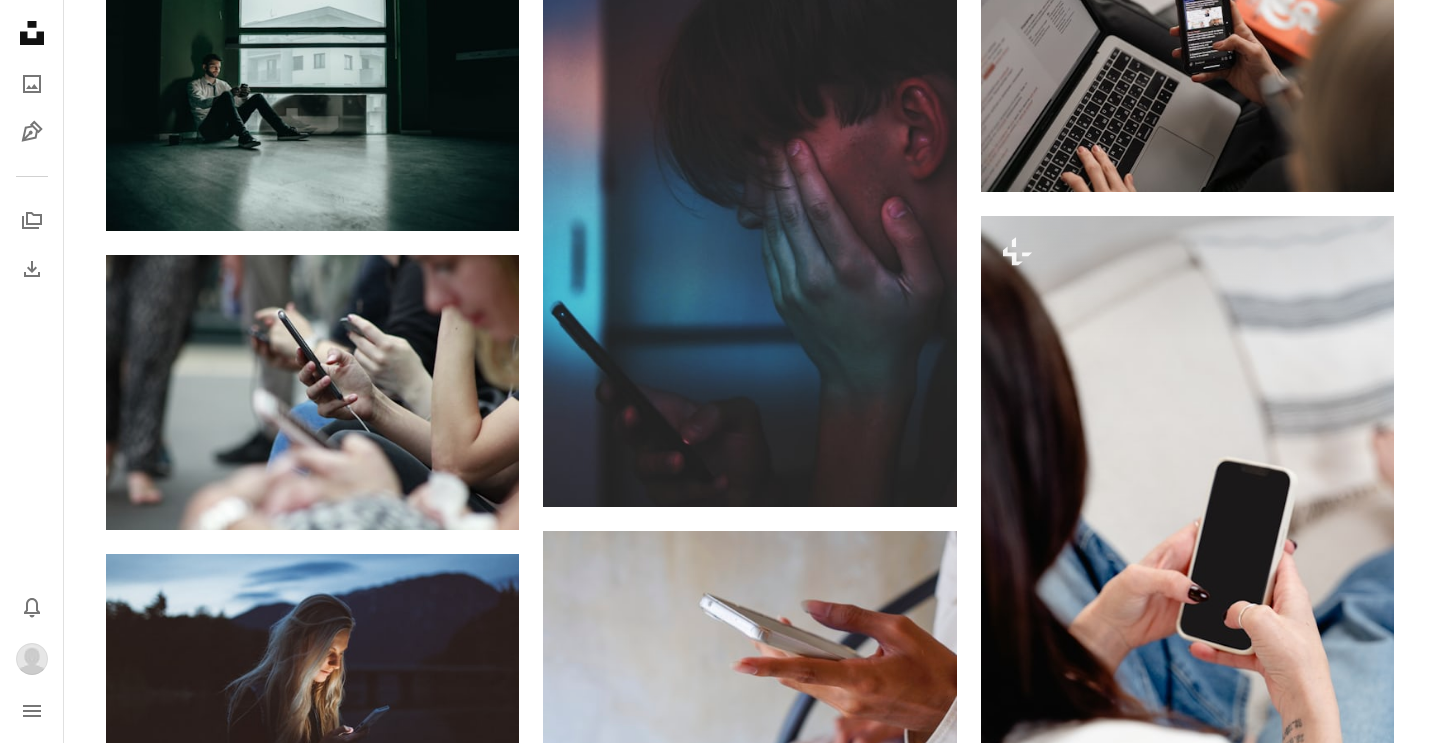 scroll, scrollTop: 1447, scrollLeft: 0, axis: vertical 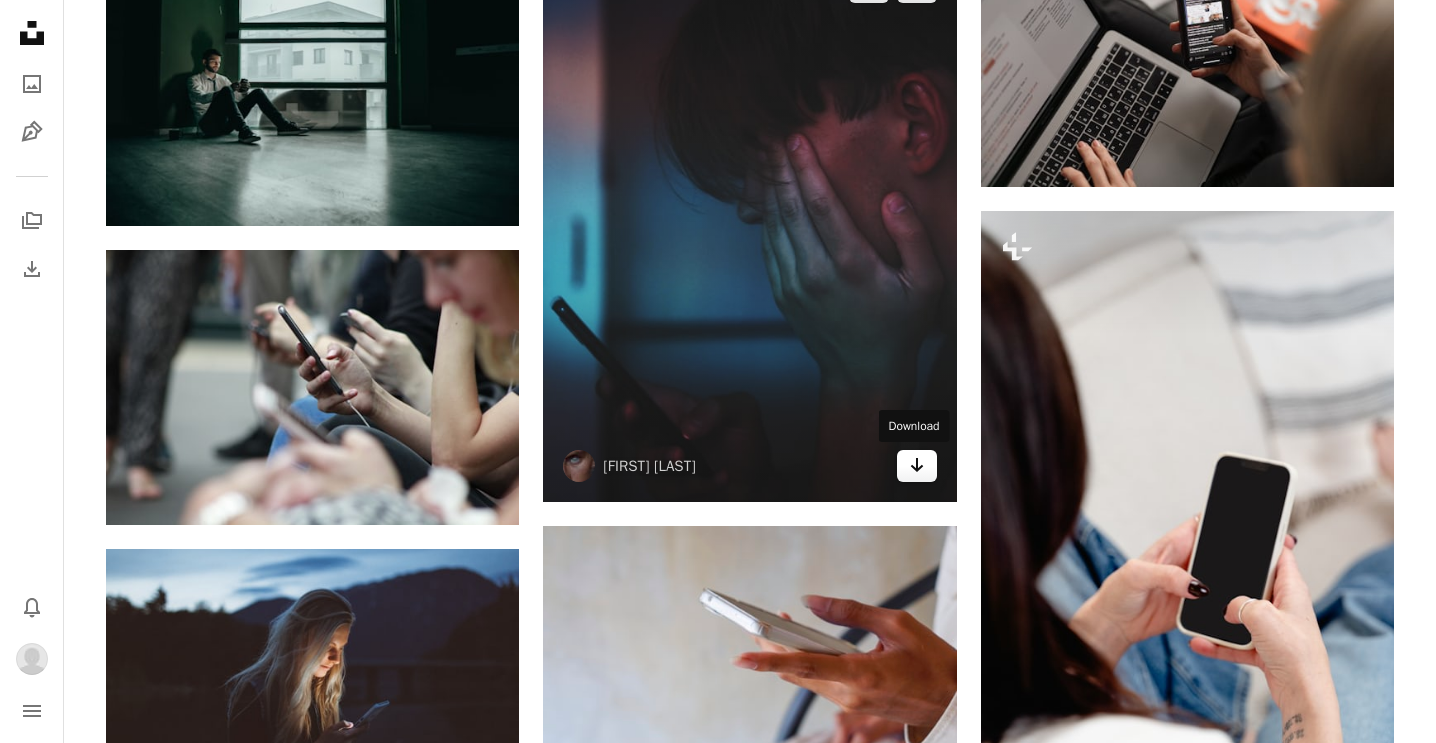 click on "Arrow pointing down" 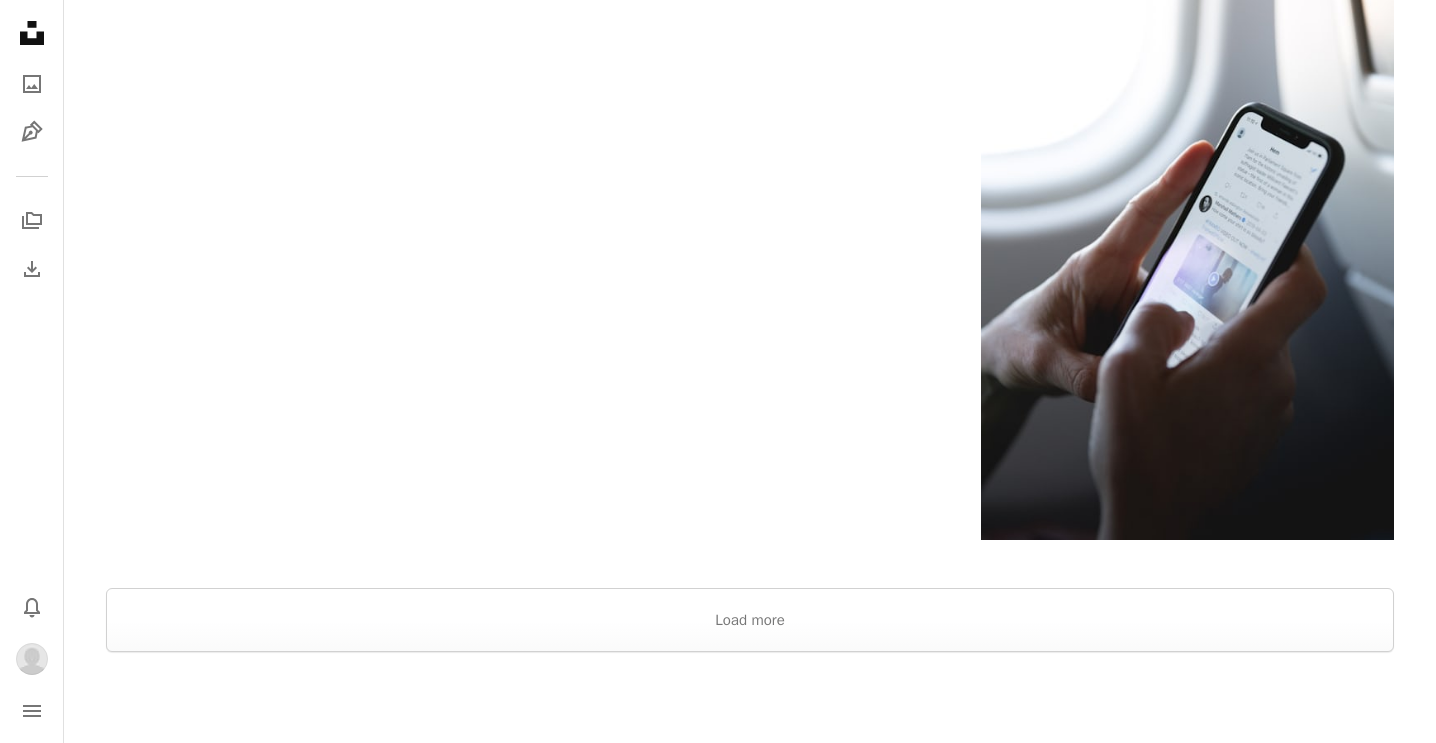 scroll, scrollTop: 3299, scrollLeft: 0, axis: vertical 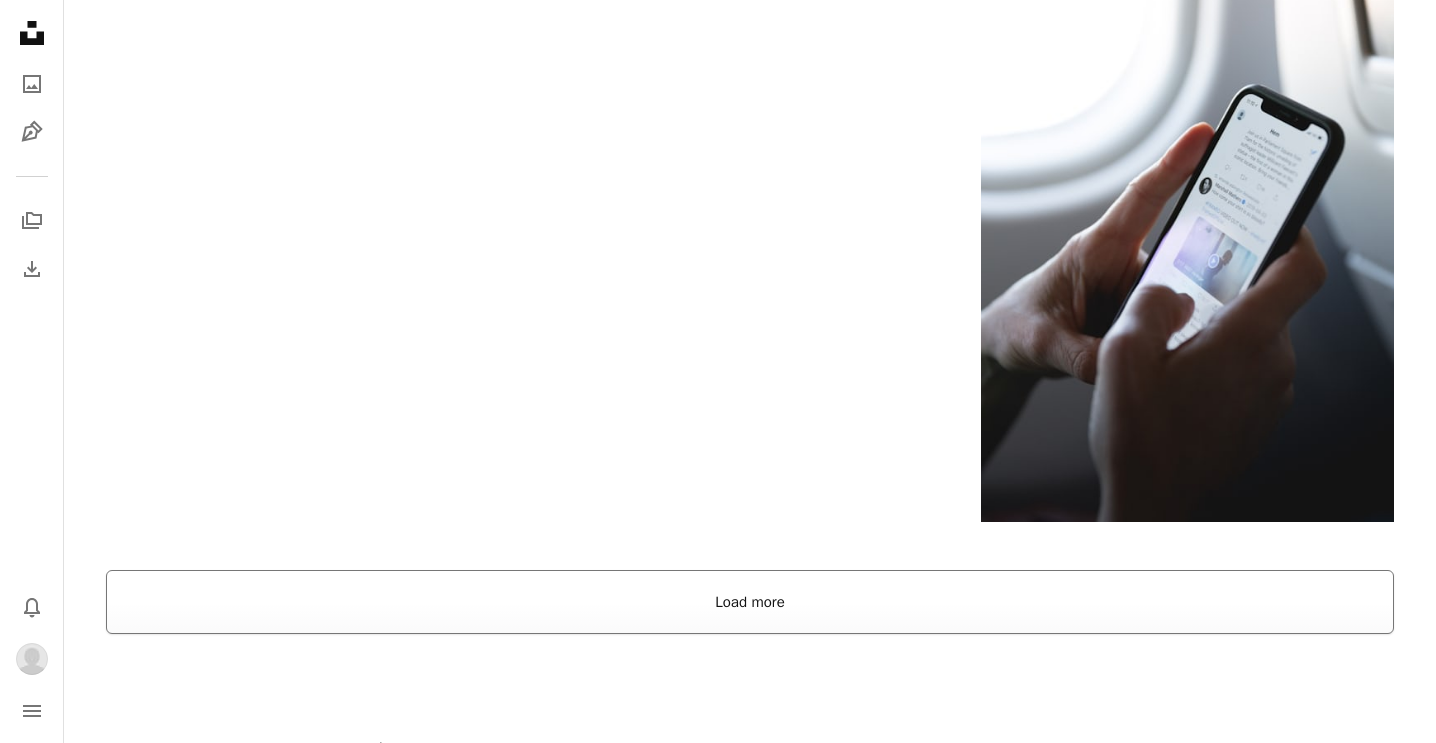 click on "Load more" at bounding box center [750, 602] 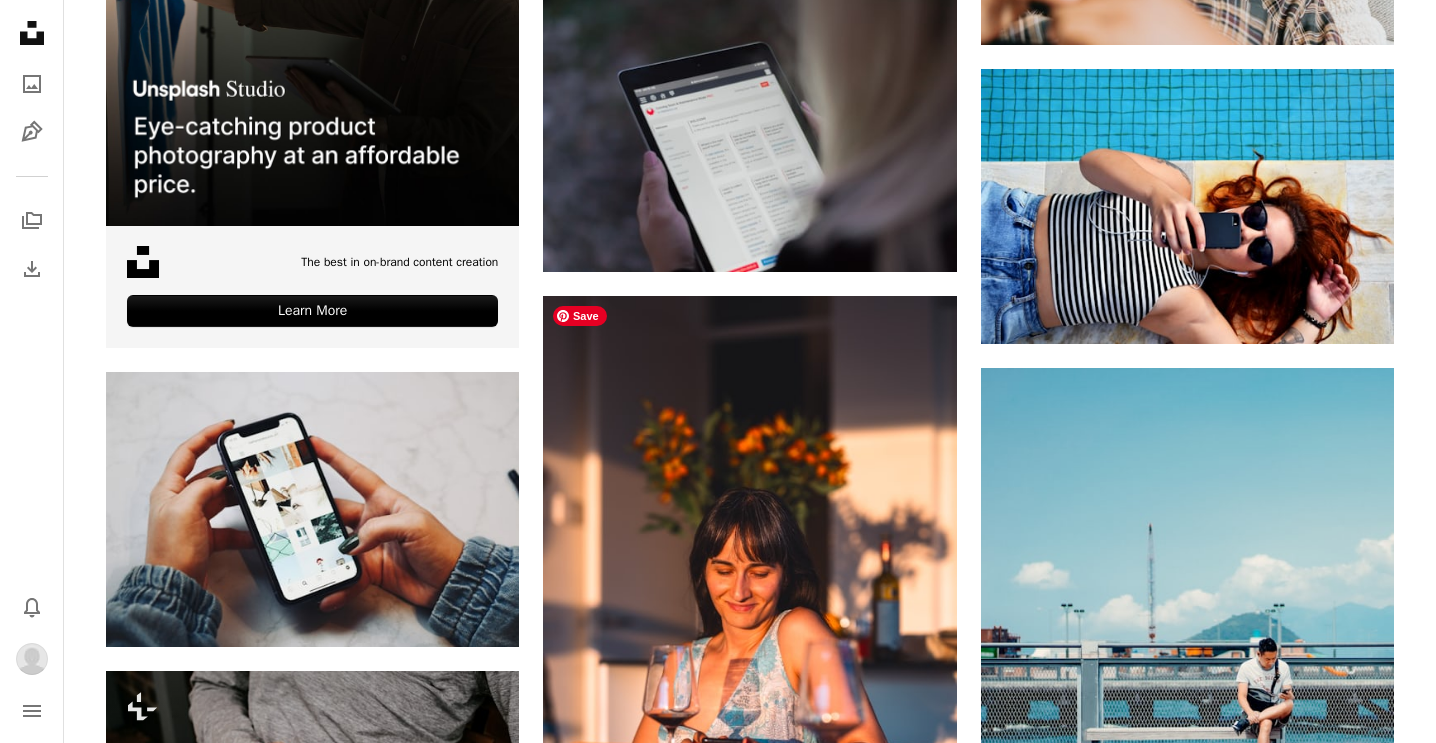 scroll, scrollTop: 4080, scrollLeft: 0, axis: vertical 